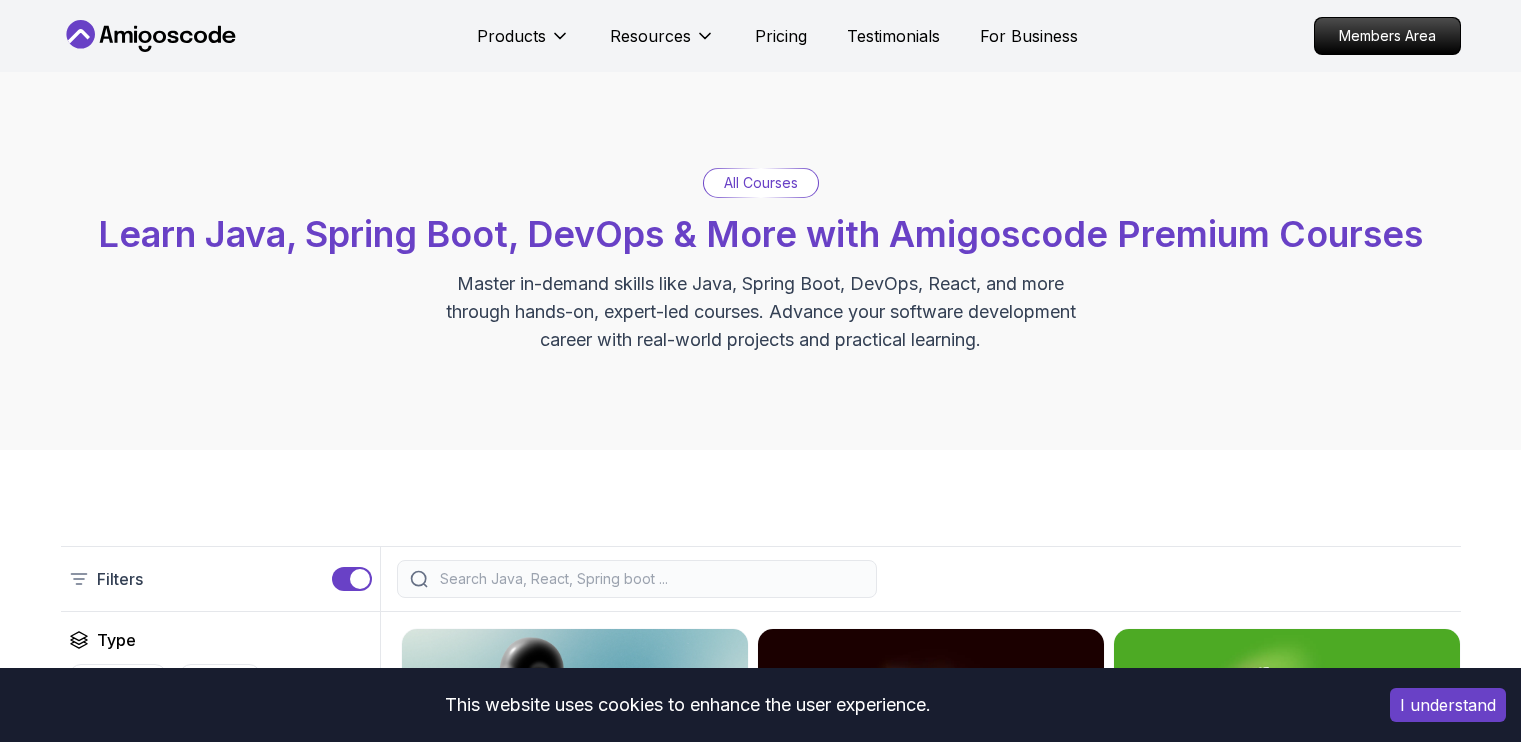 scroll, scrollTop: 0, scrollLeft: 0, axis: both 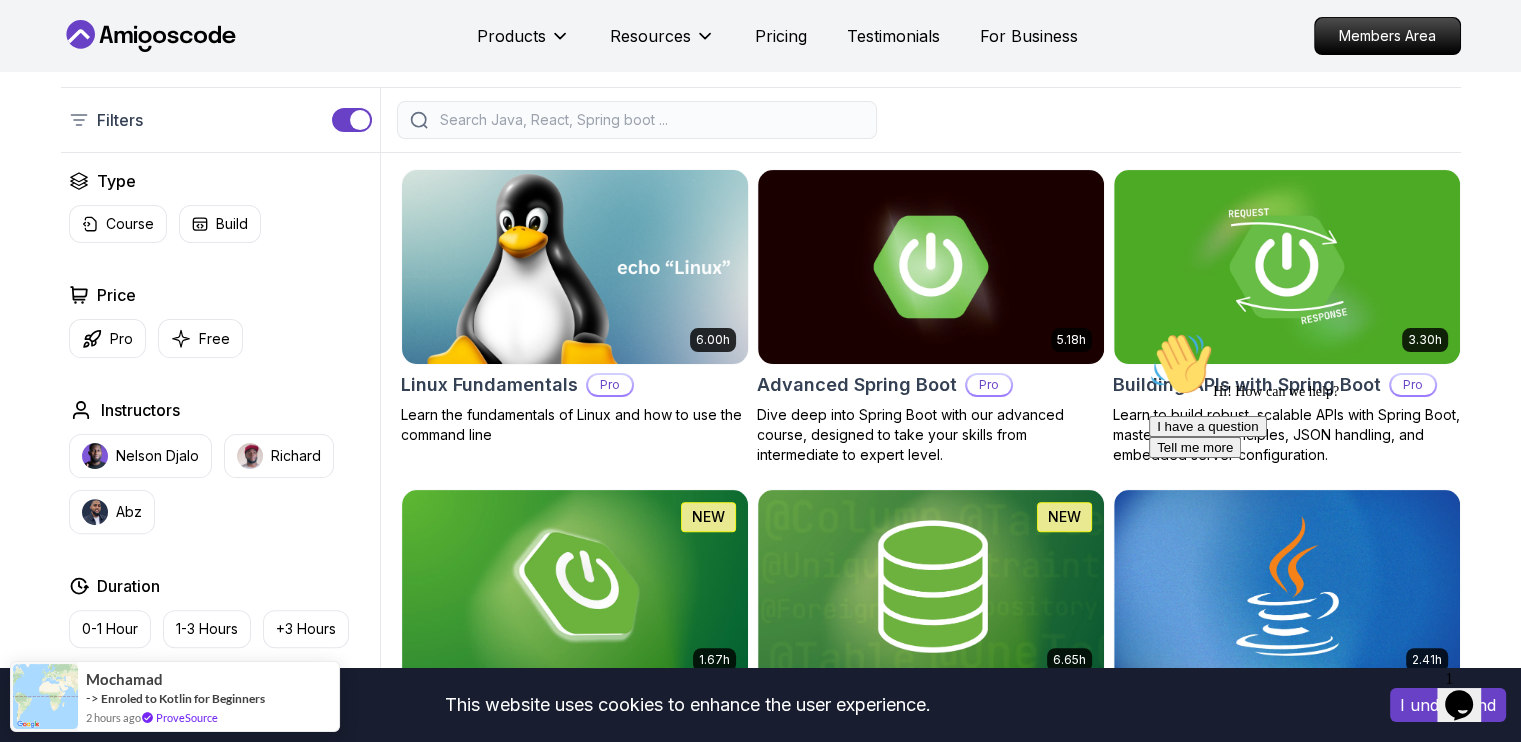 drag, startPoint x: 0, startPoint y: 0, endPoint x: 706, endPoint y: 286, distance: 761.7296 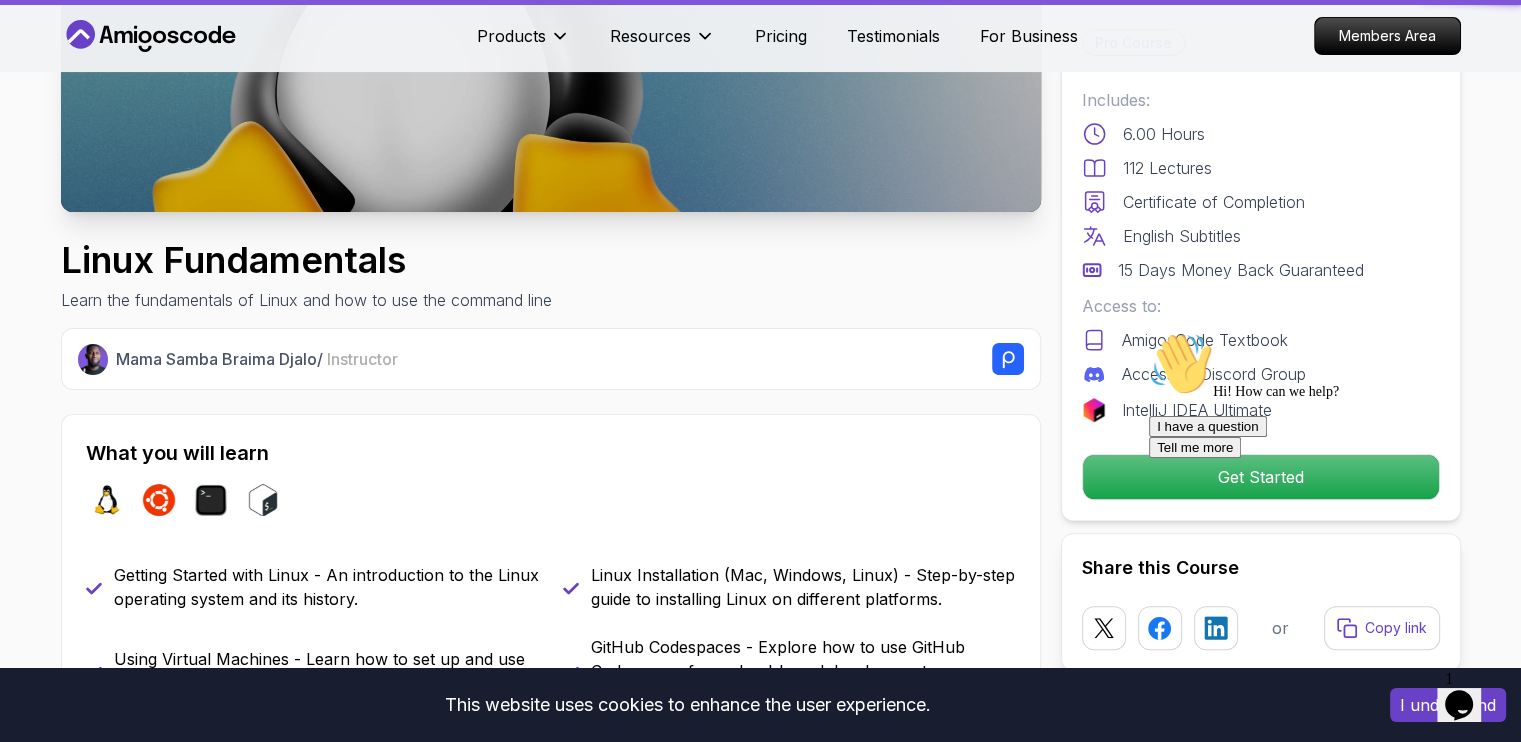 scroll, scrollTop: 0, scrollLeft: 0, axis: both 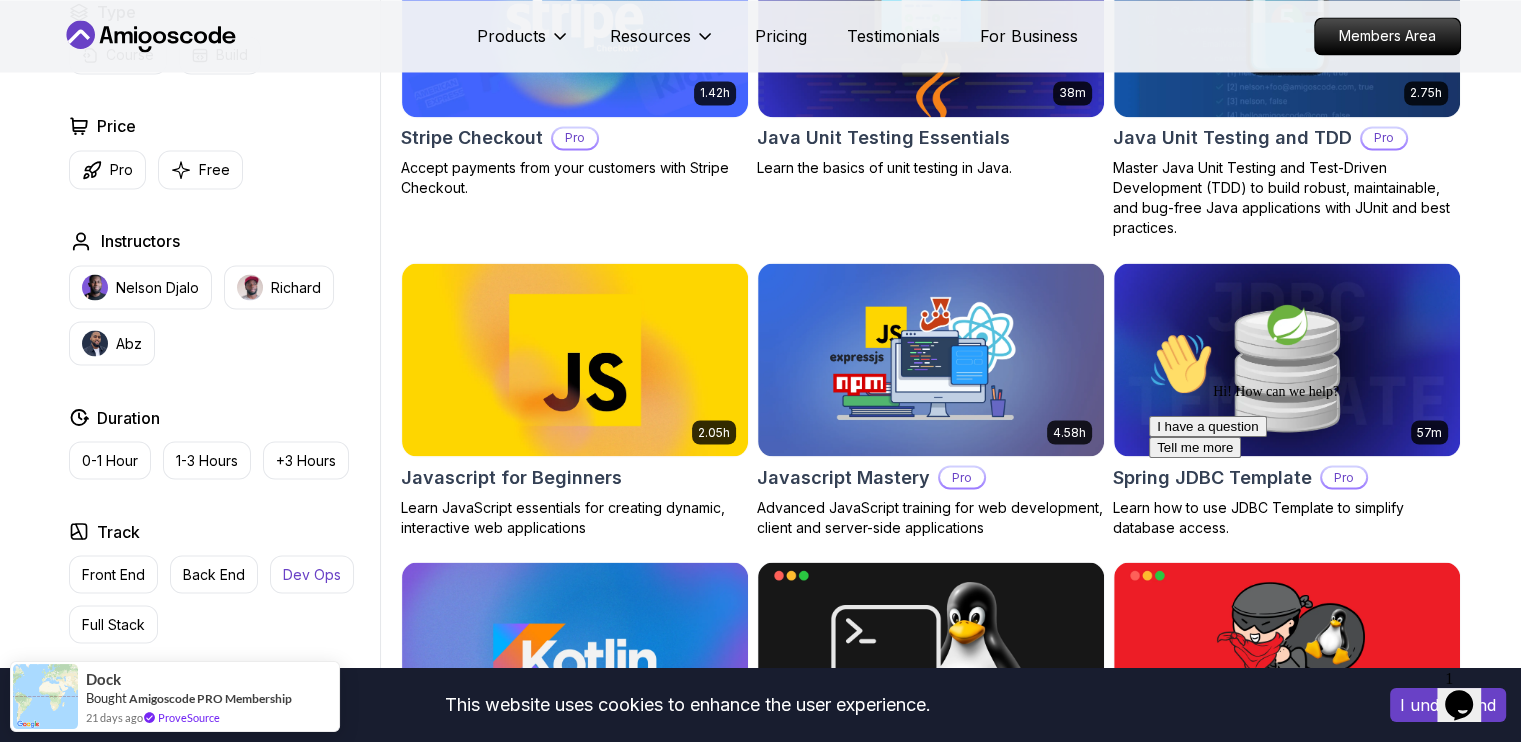 click on "Dev Ops" at bounding box center [312, 574] 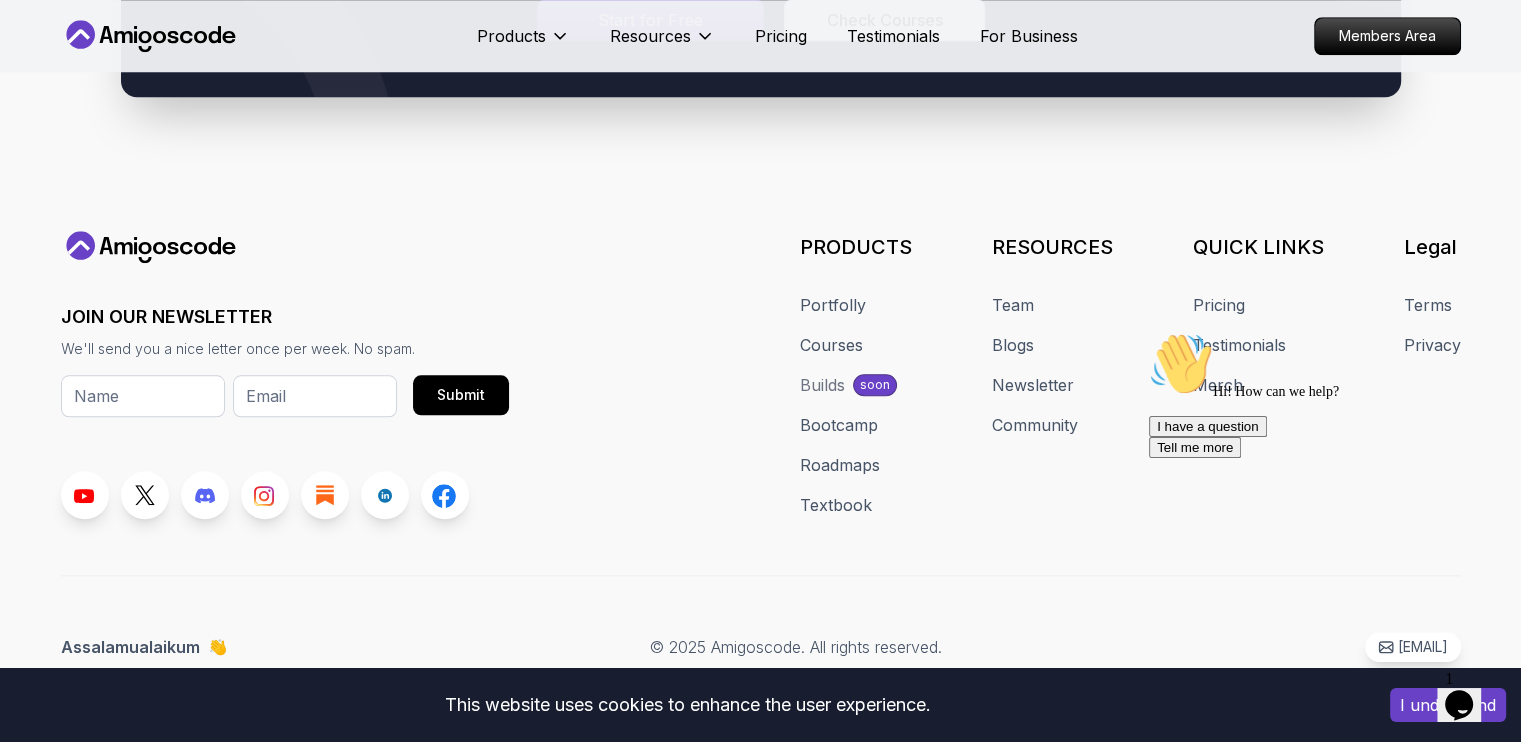 scroll, scrollTop: 1890, scrollLeft: 0, axis: vertical 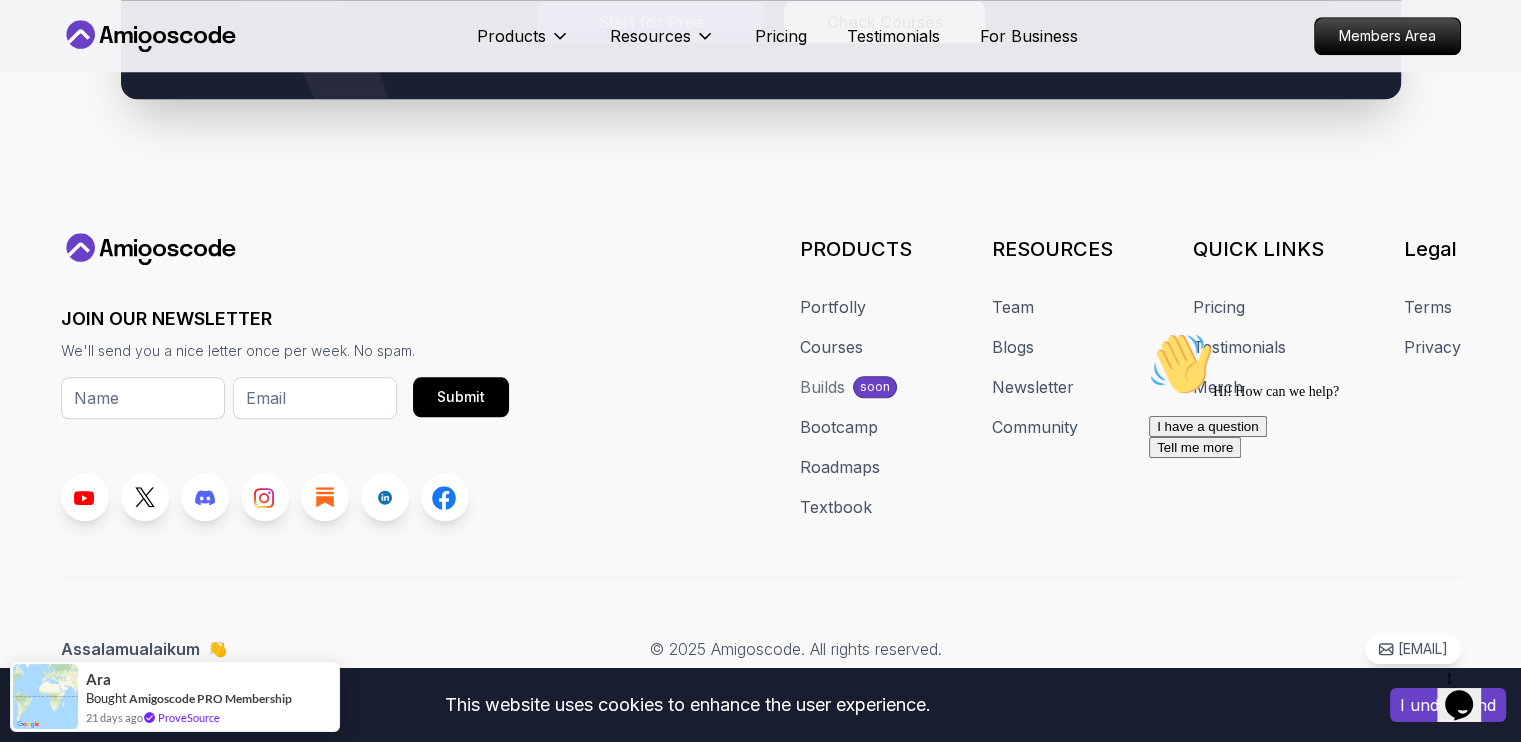 click 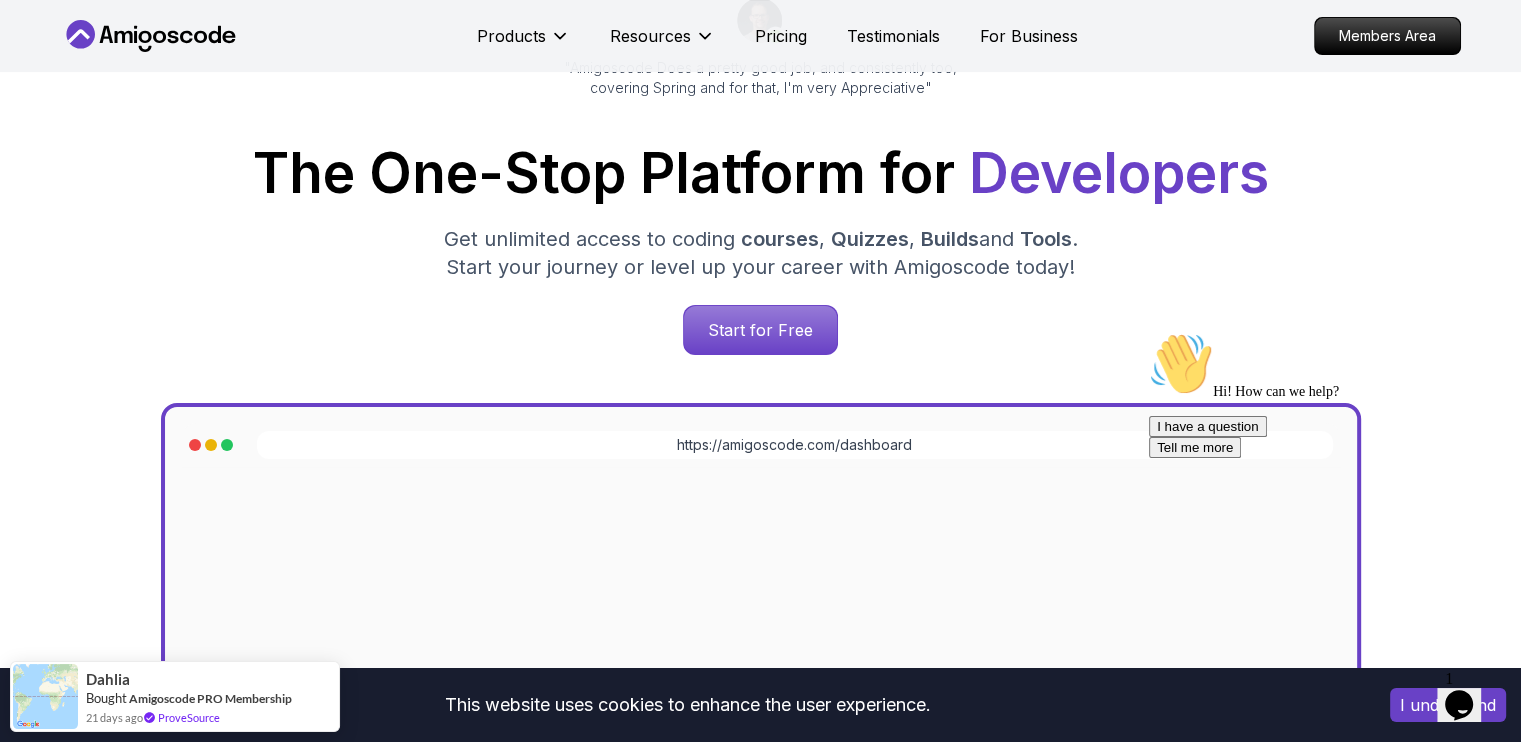 scroll, scrollTop: 246, scrollLeft: 0, axis: vertical 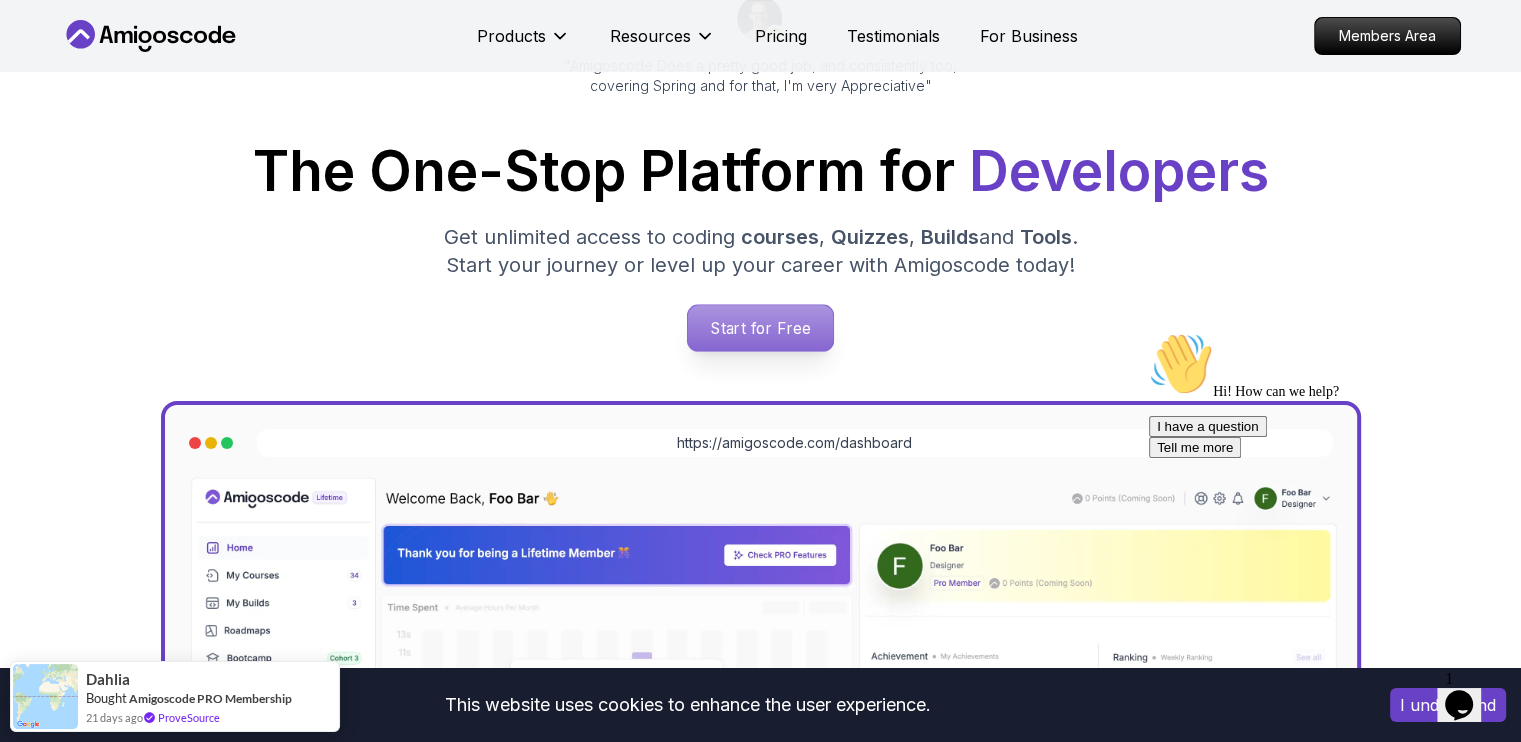 click on "Start for Free" at bounding box center [760, 328] 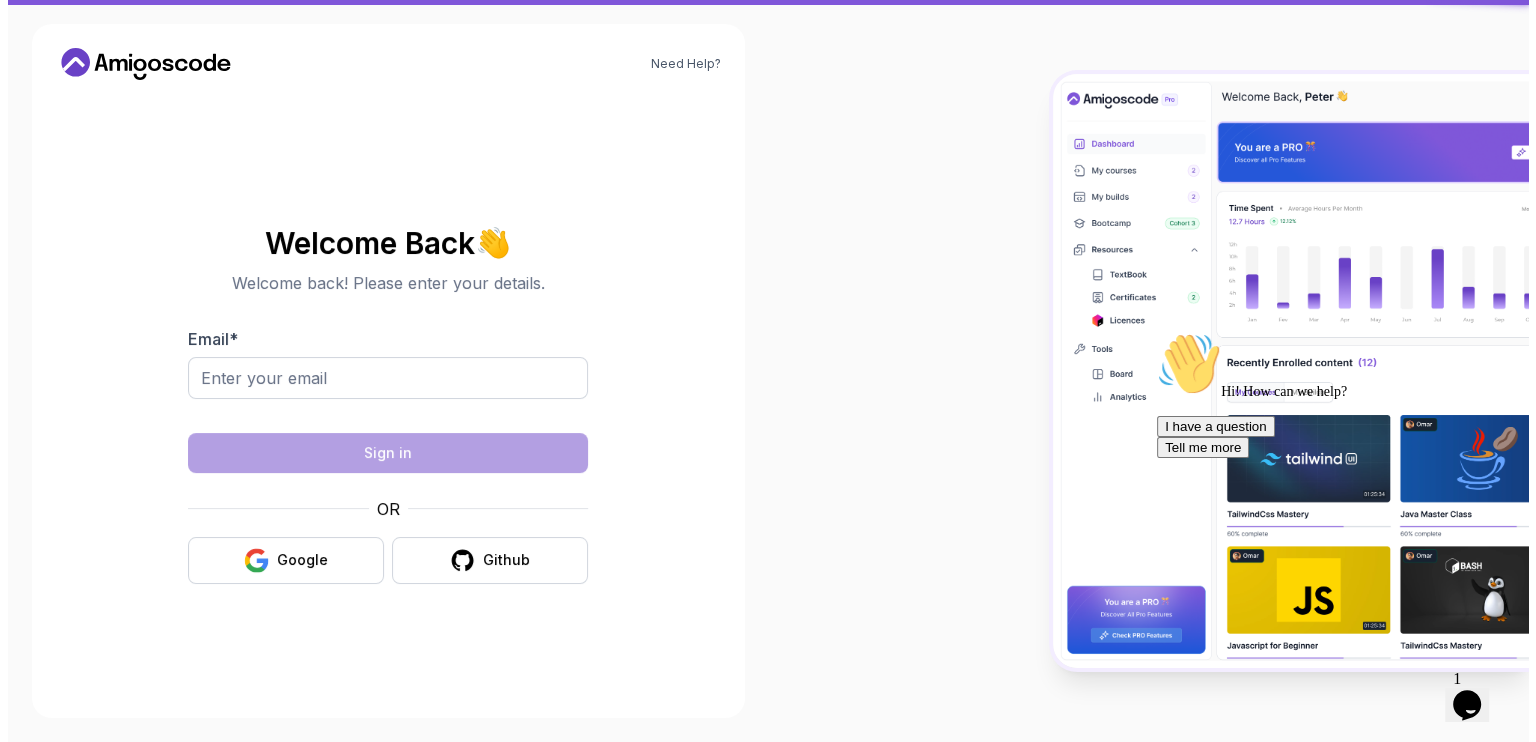 scroll, scrollTop: 0, scrollLeft: 0, axis: both 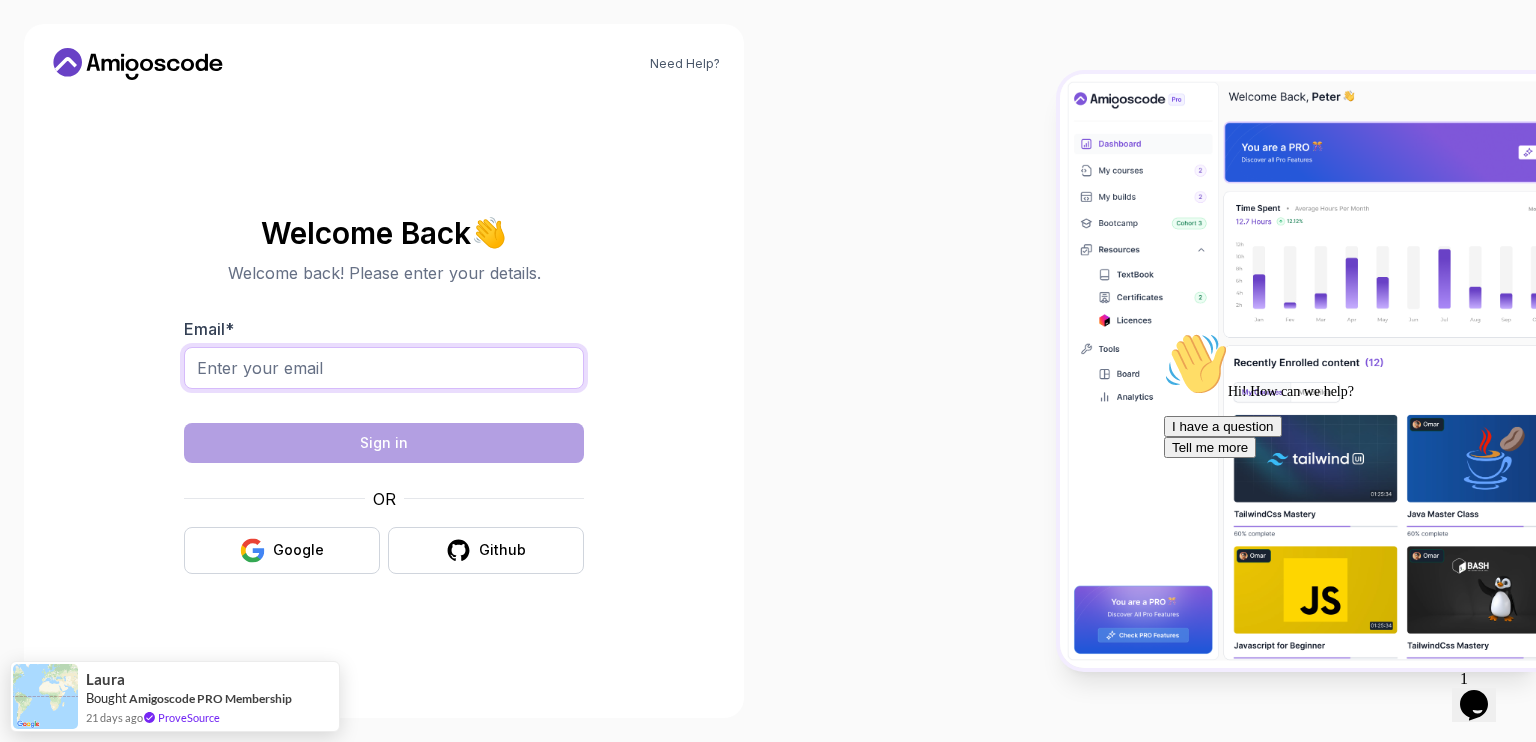 click on "Email *" at bounding box center (384, 368) 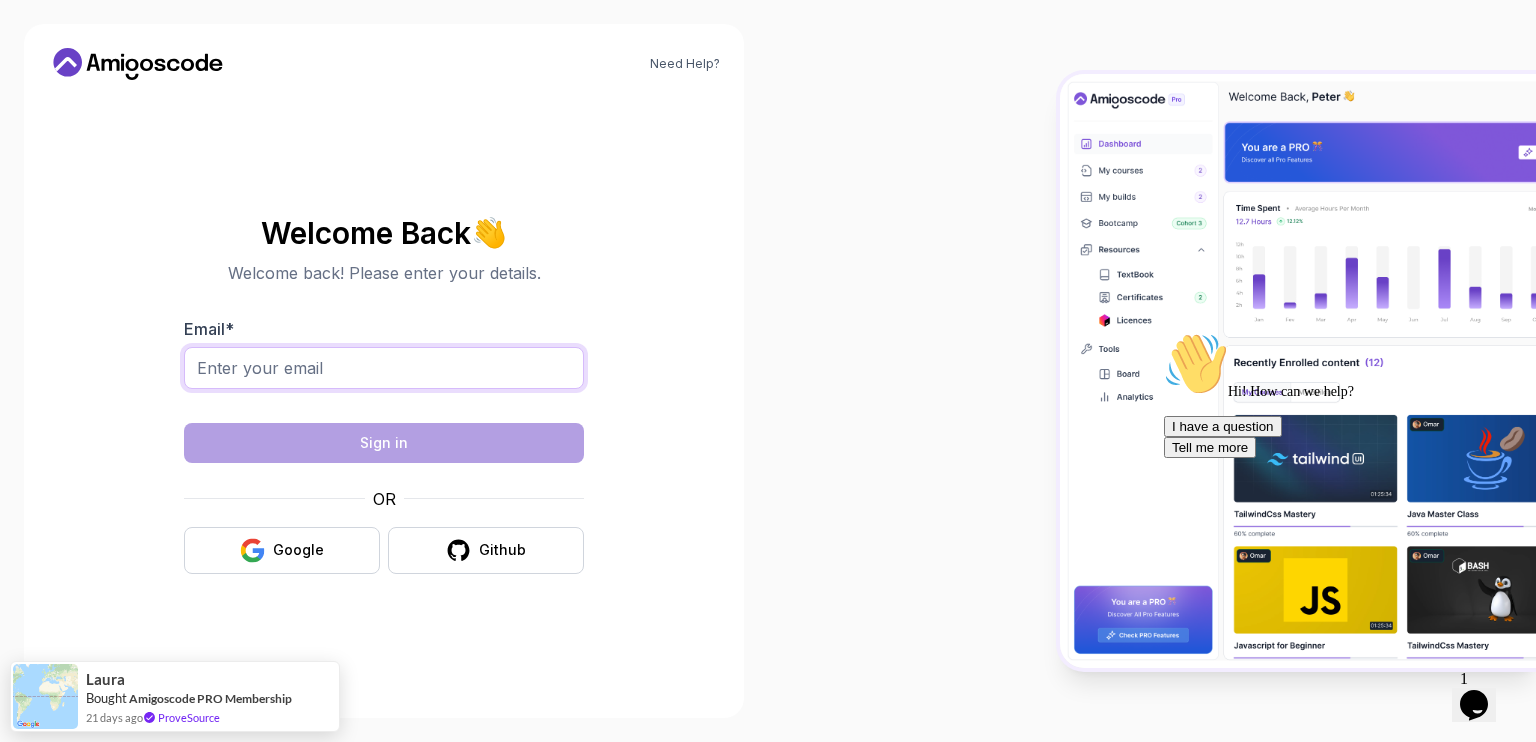 type on "sudharshanyadav7780@gmail.com" 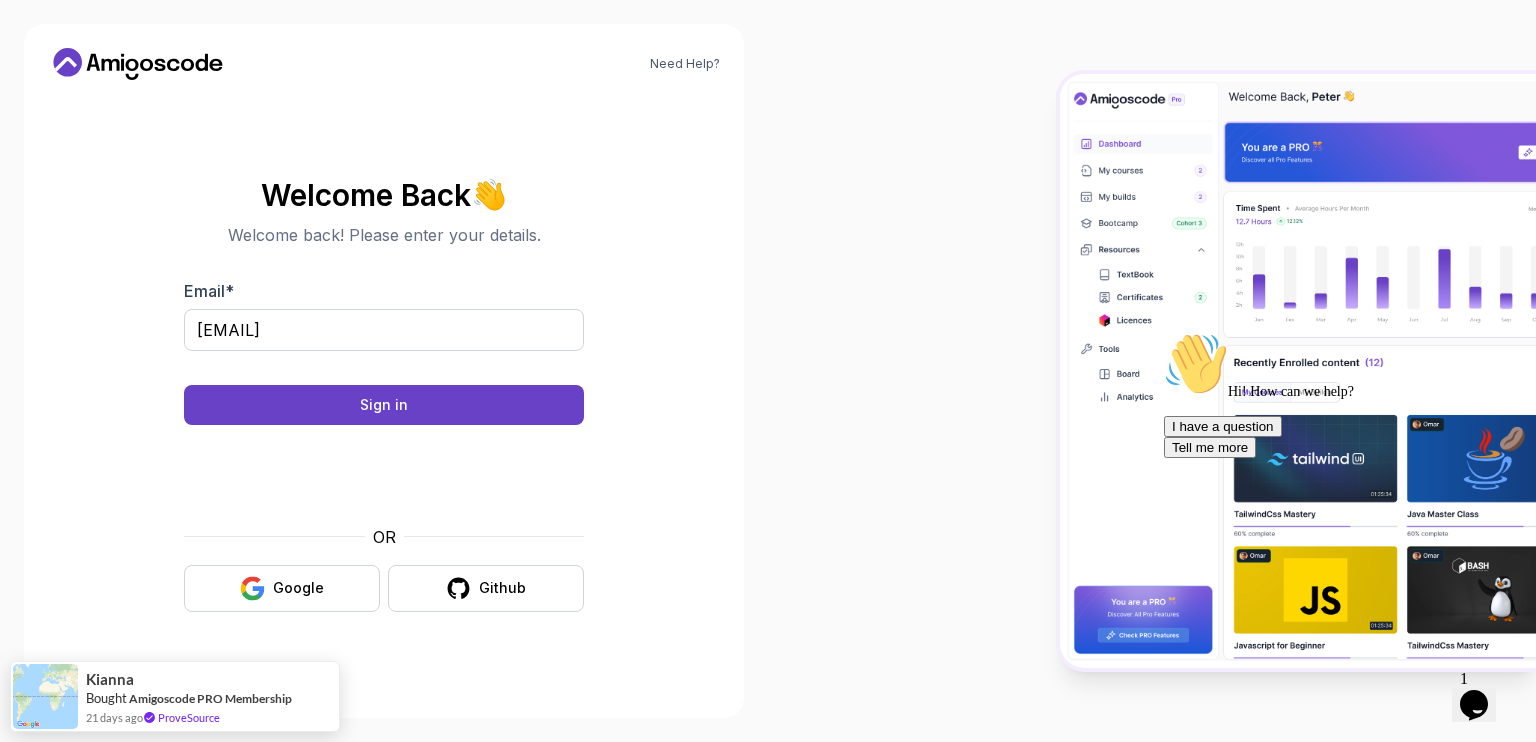 click on "Need Help? Welcome Back 👋 Welcome back! Please enter your details. Email * sudharshanyadav7780@gmail.com Sign in OR Google Github
Kianna Bought   Amigoscode PRO Membership 21 days ago     ProveSource" at bounding box center (768, 371) 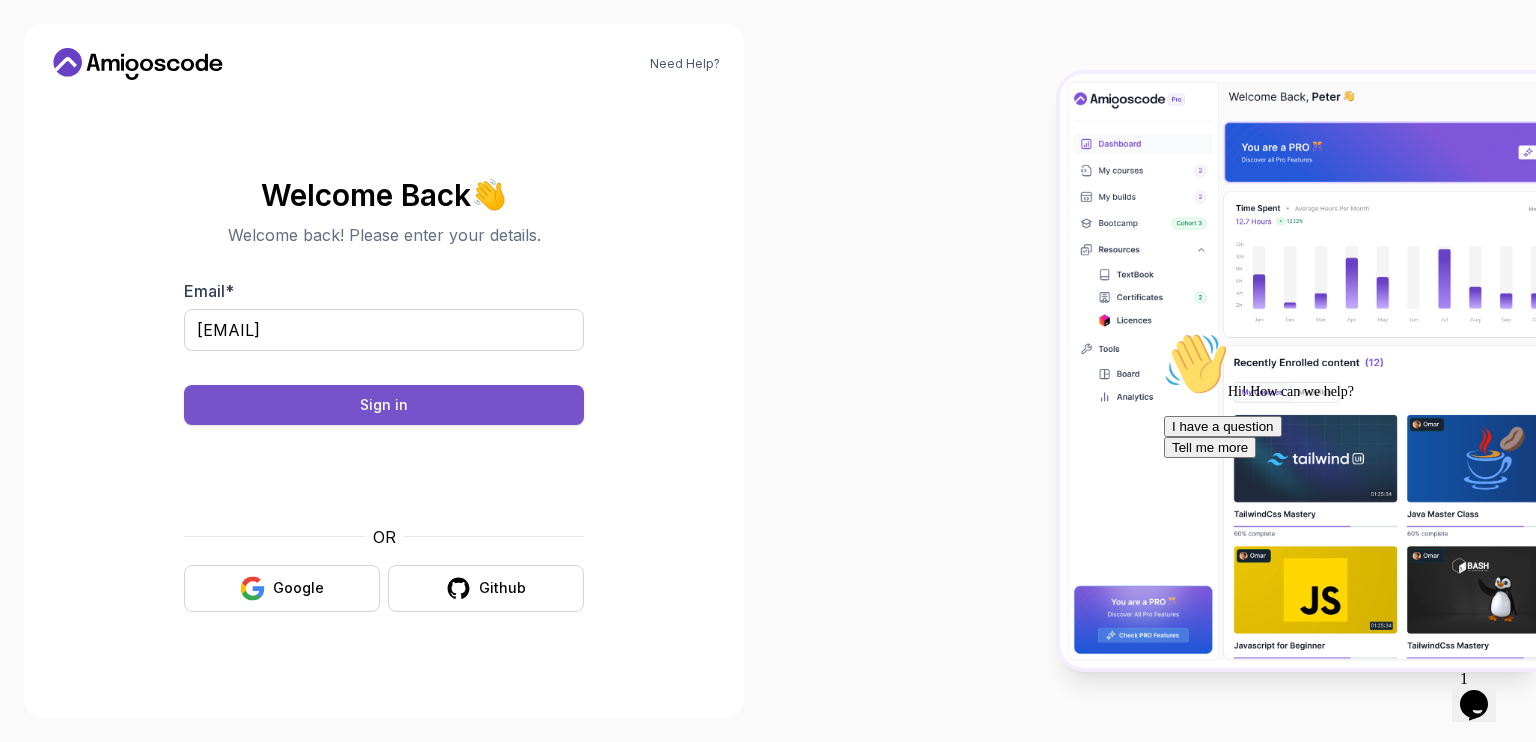 click on "Sign in" at bounding box center [384, 405] 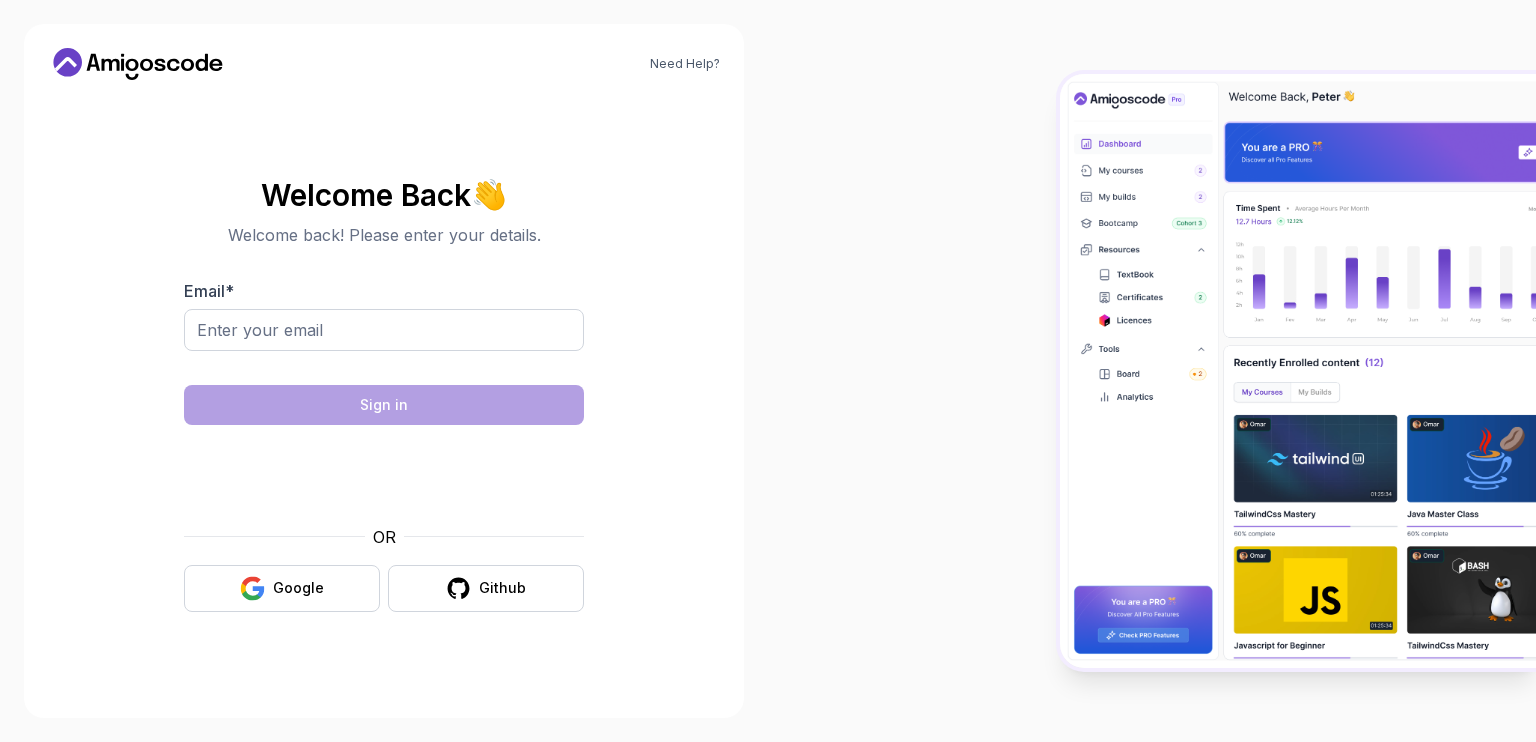 scroll, scrollTop: 0, scrollLeft: 0, axis: both 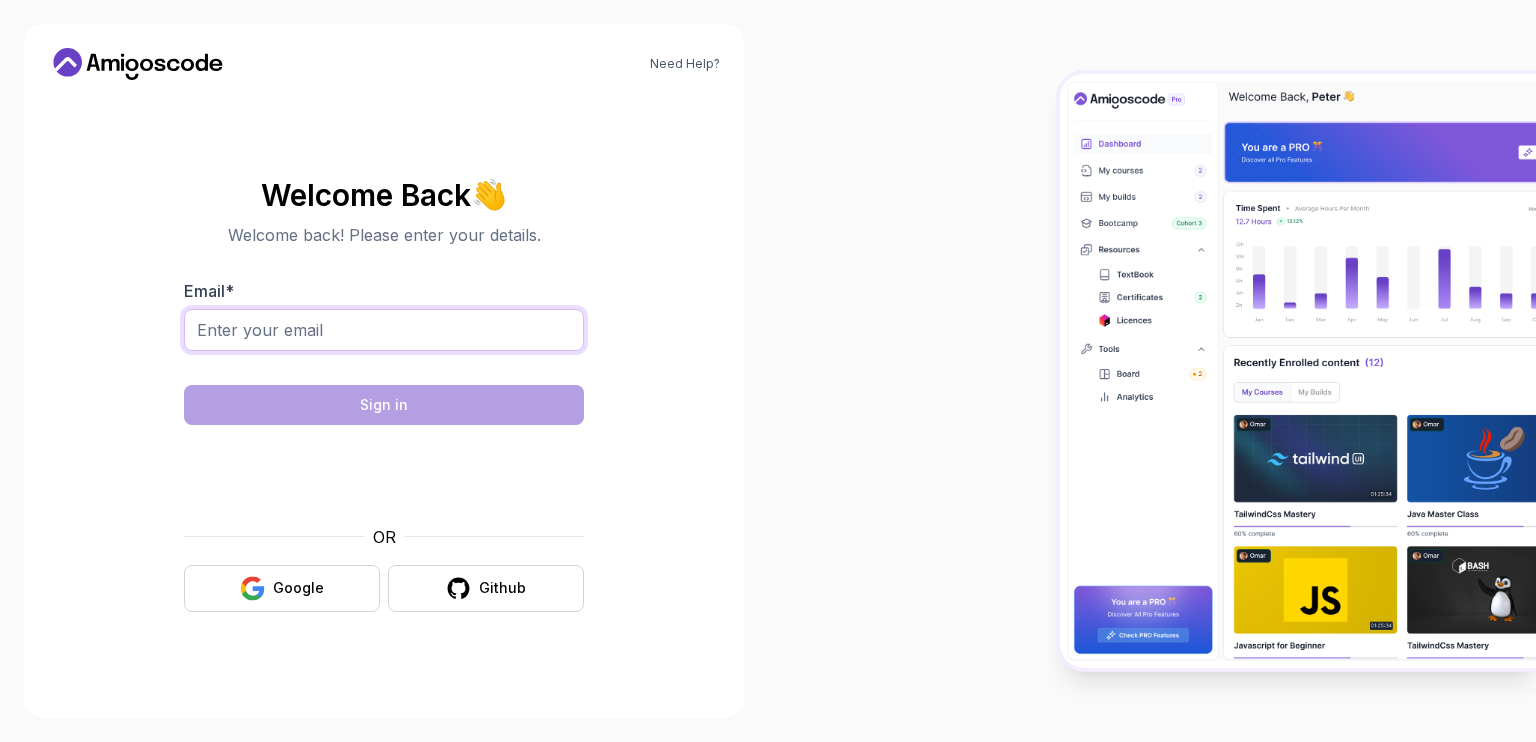 click on "Email *" at bounding box center (384, 330) 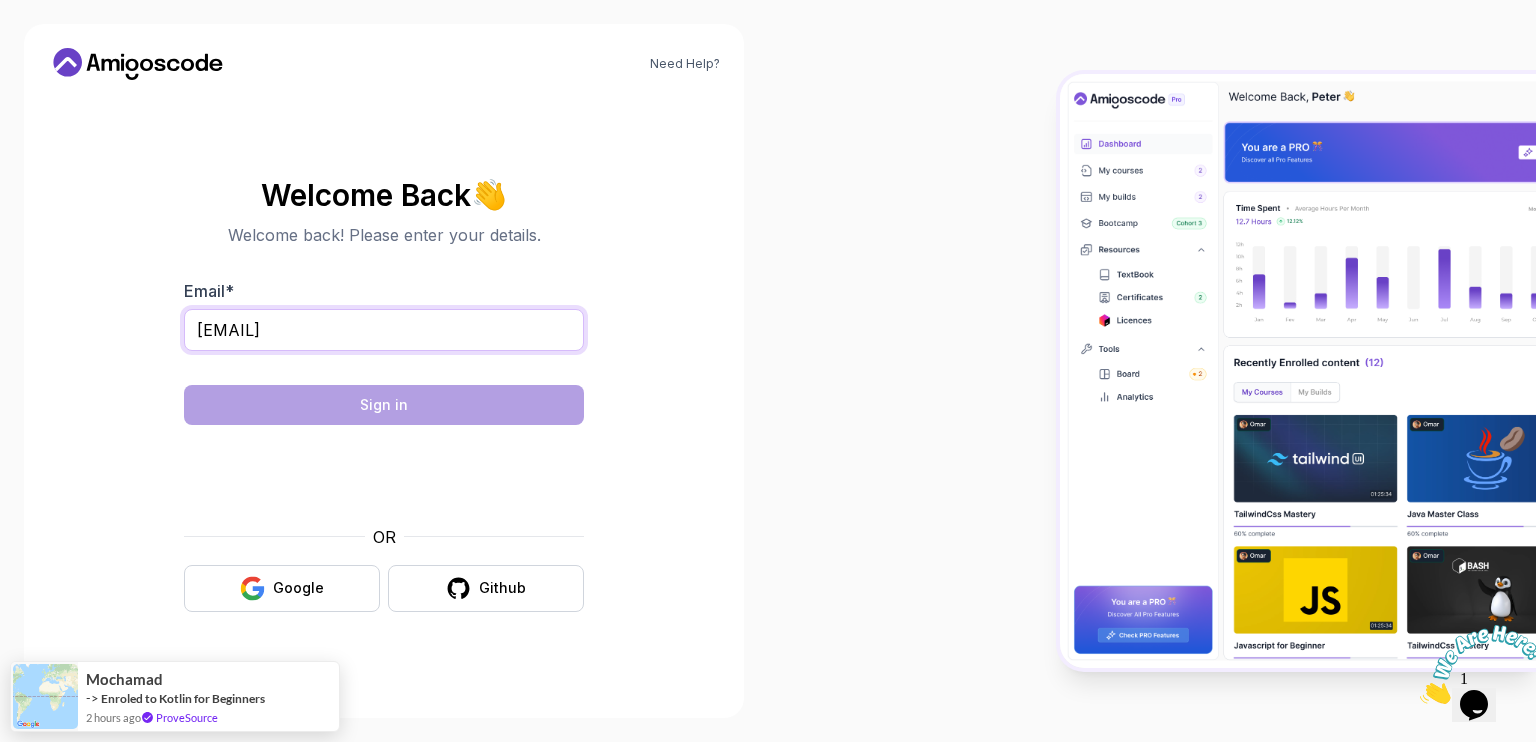 scroll, scrollTop: 0, scrollLeft: 0, axis: both 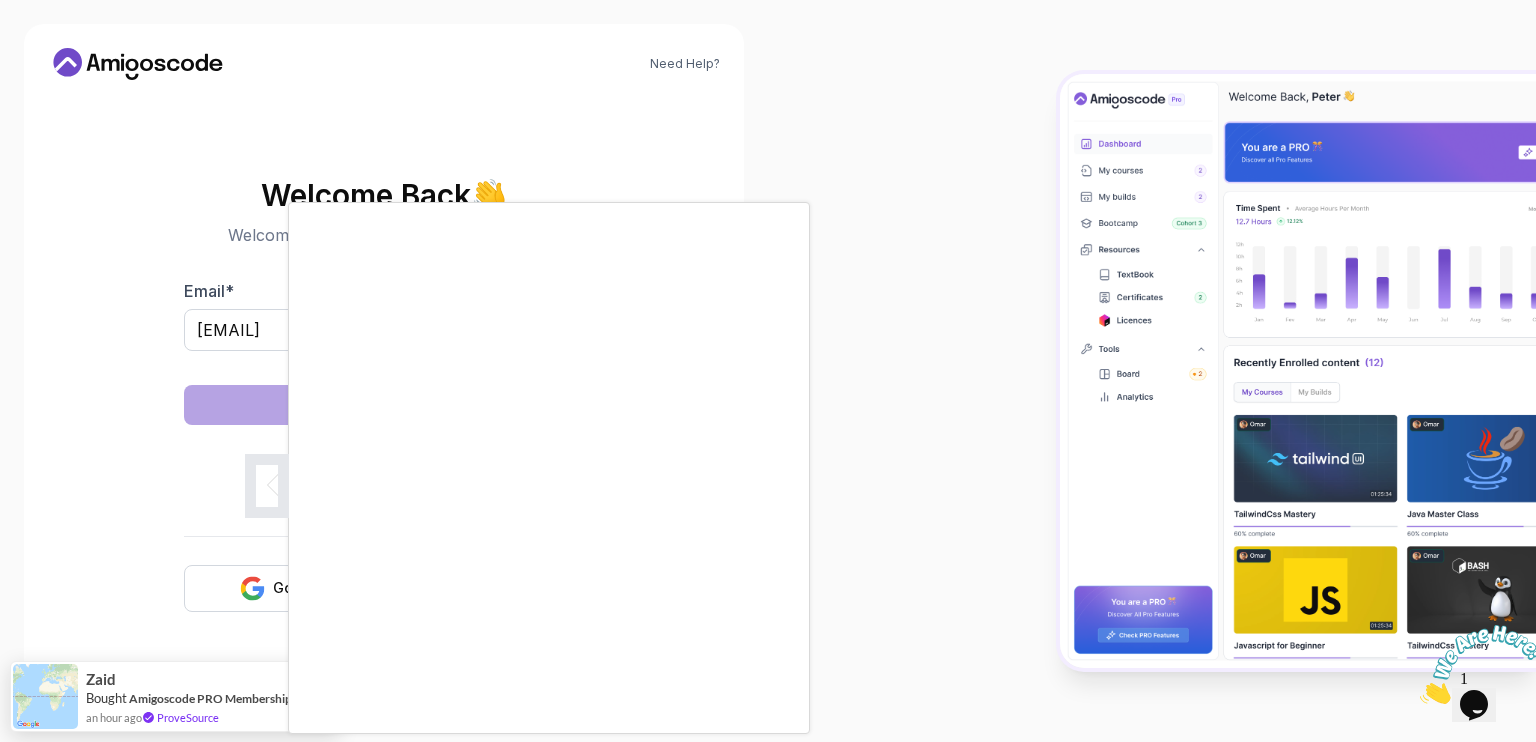 click on "Need Help? Welcome Back 👋 Welcome back! Please enter your details. Email * sudharshanyadav7780@gmail.com Sign in OR Google Github
Zaid Bought   Amigoscode PRO Membership an hour ago     ProveSource" at bounding box center [768, 371] 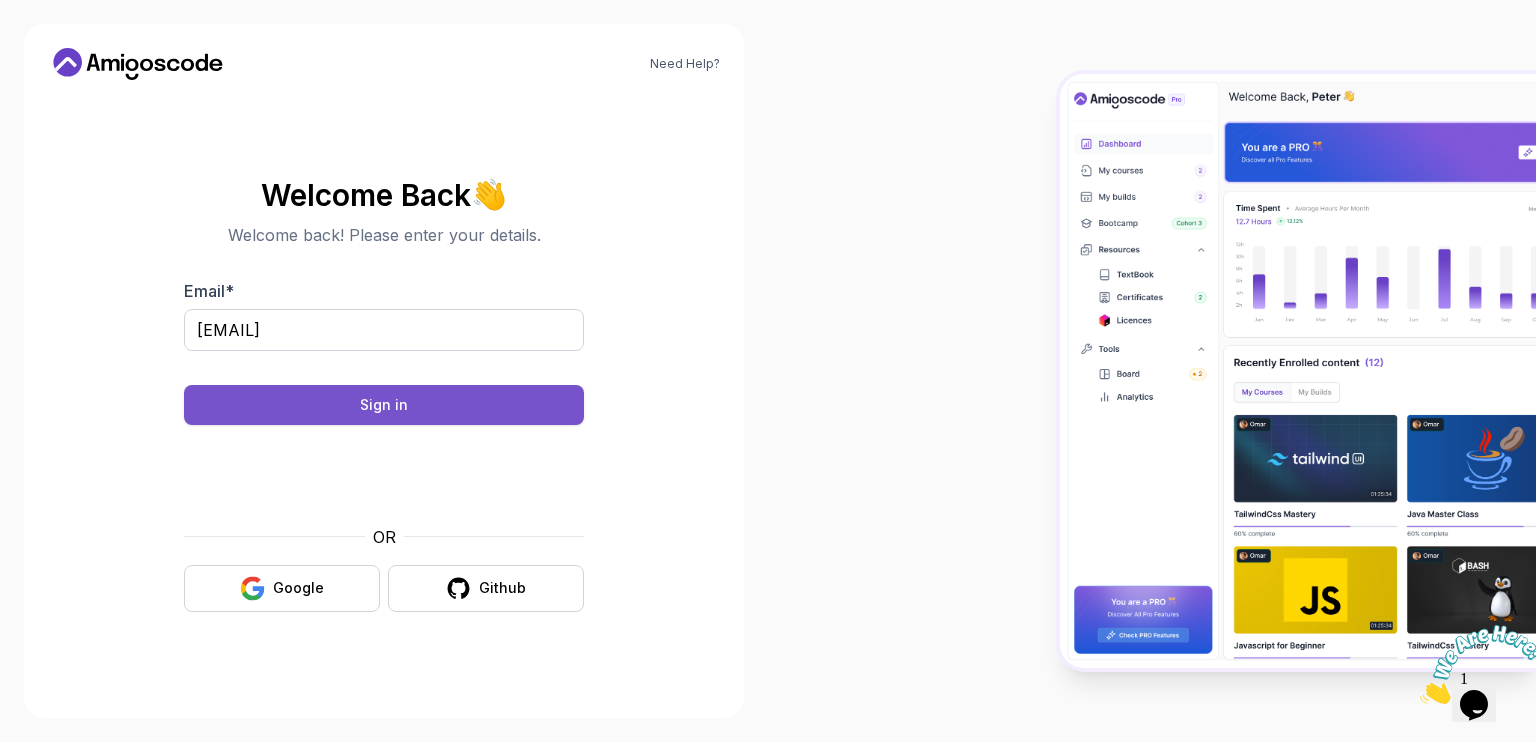 click on "Sign in" at bounding box center (384, 405) 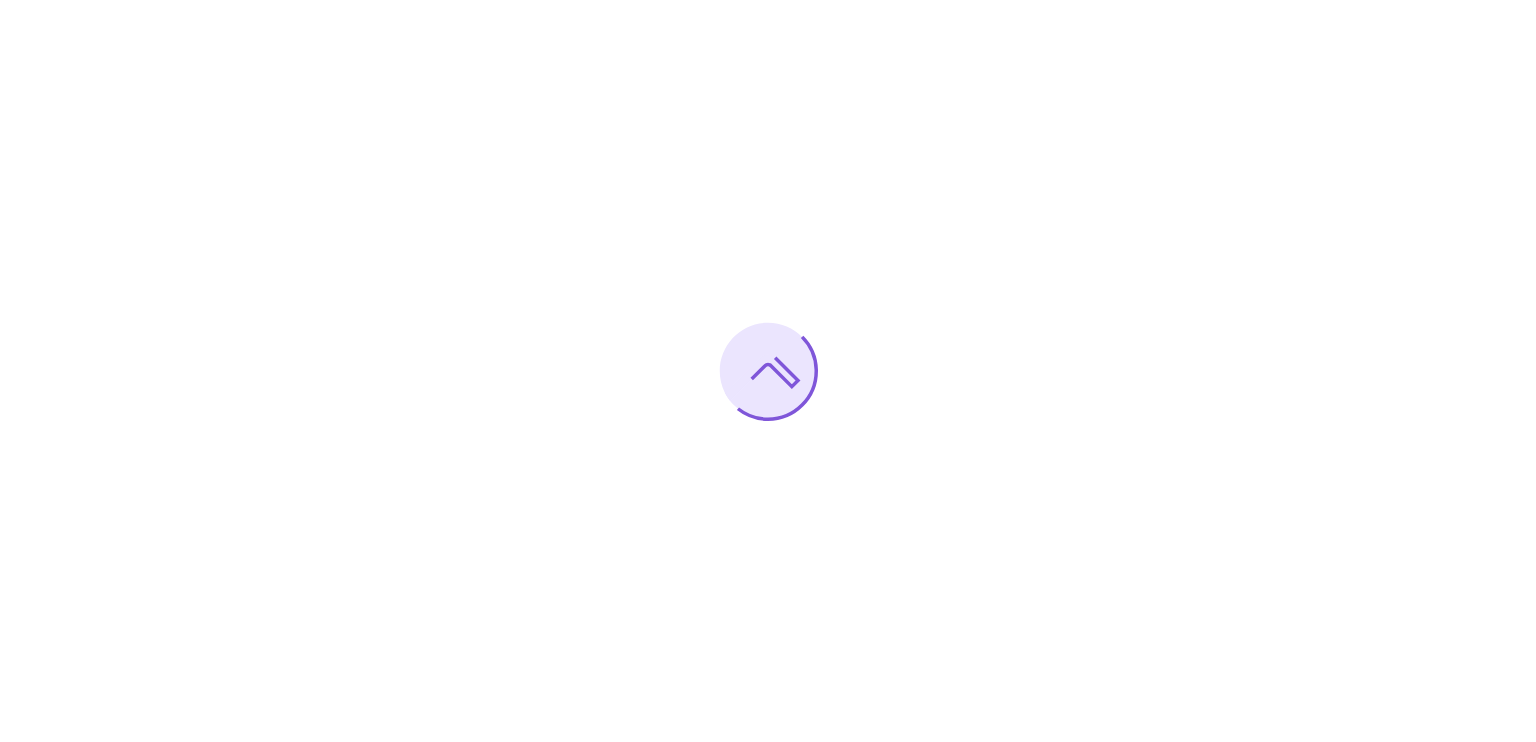 scroll, scrollTop: 0, scrollLeft: 0, axis: both 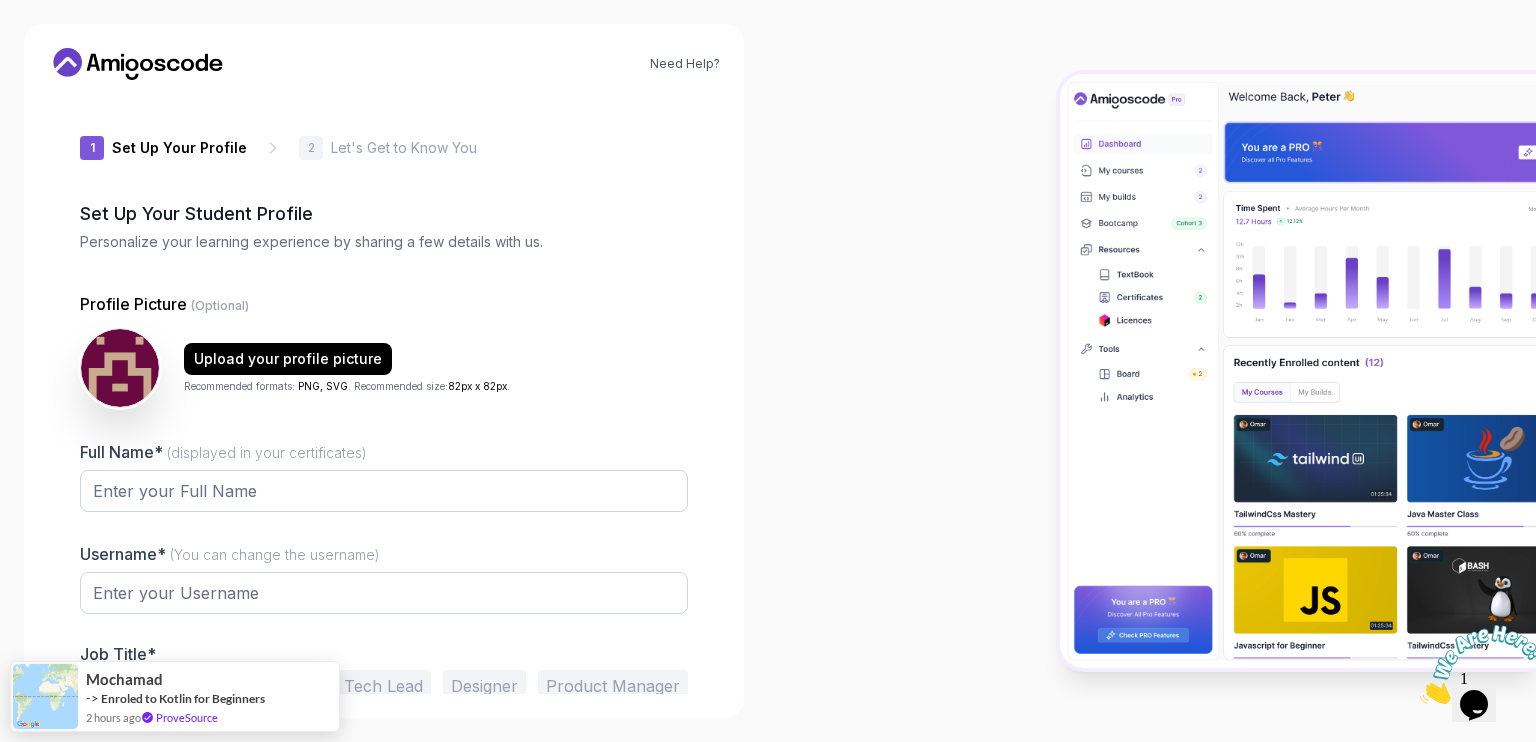 type on "[USERNAME]" 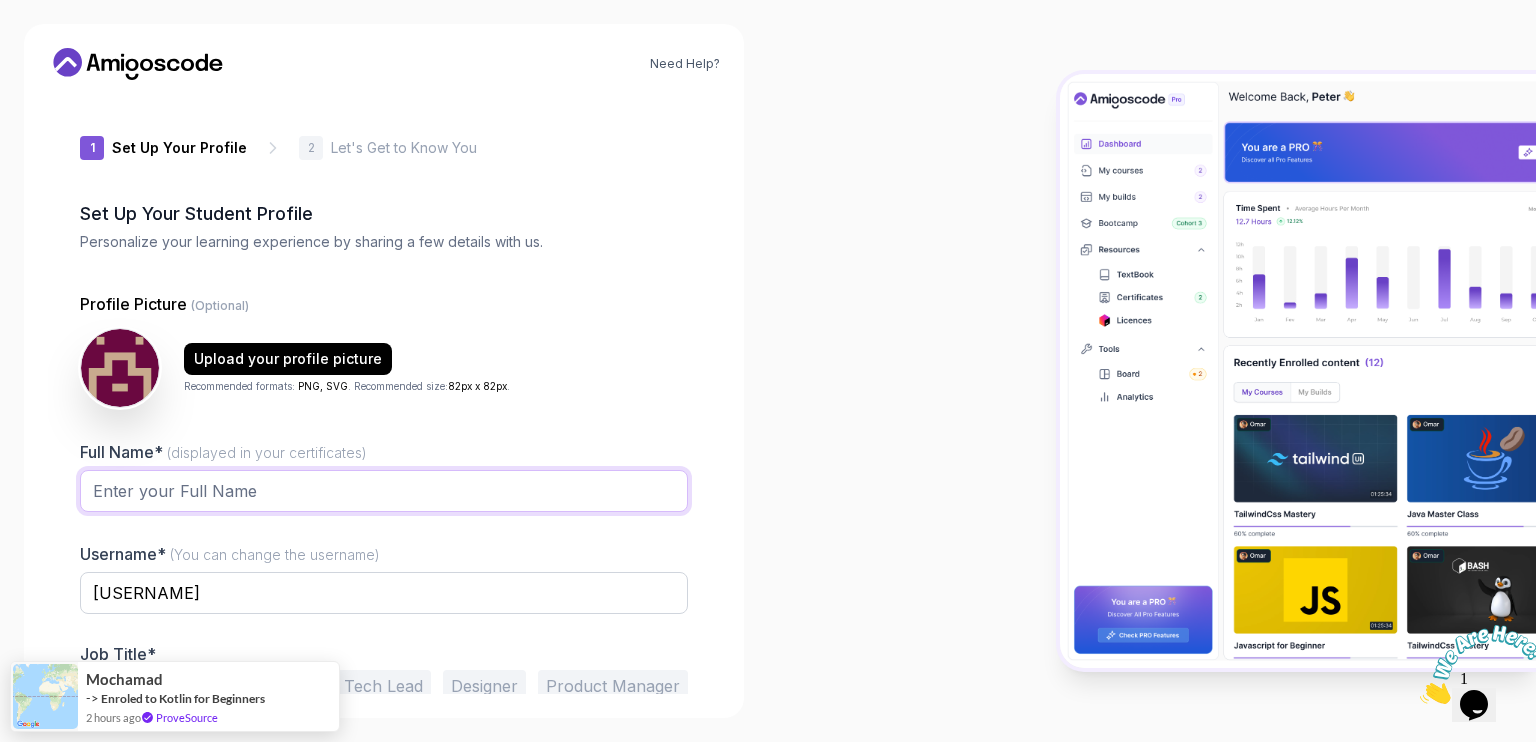 click on "Full Name*   (displayed in your certificates)" at bounding box center [384, 491] 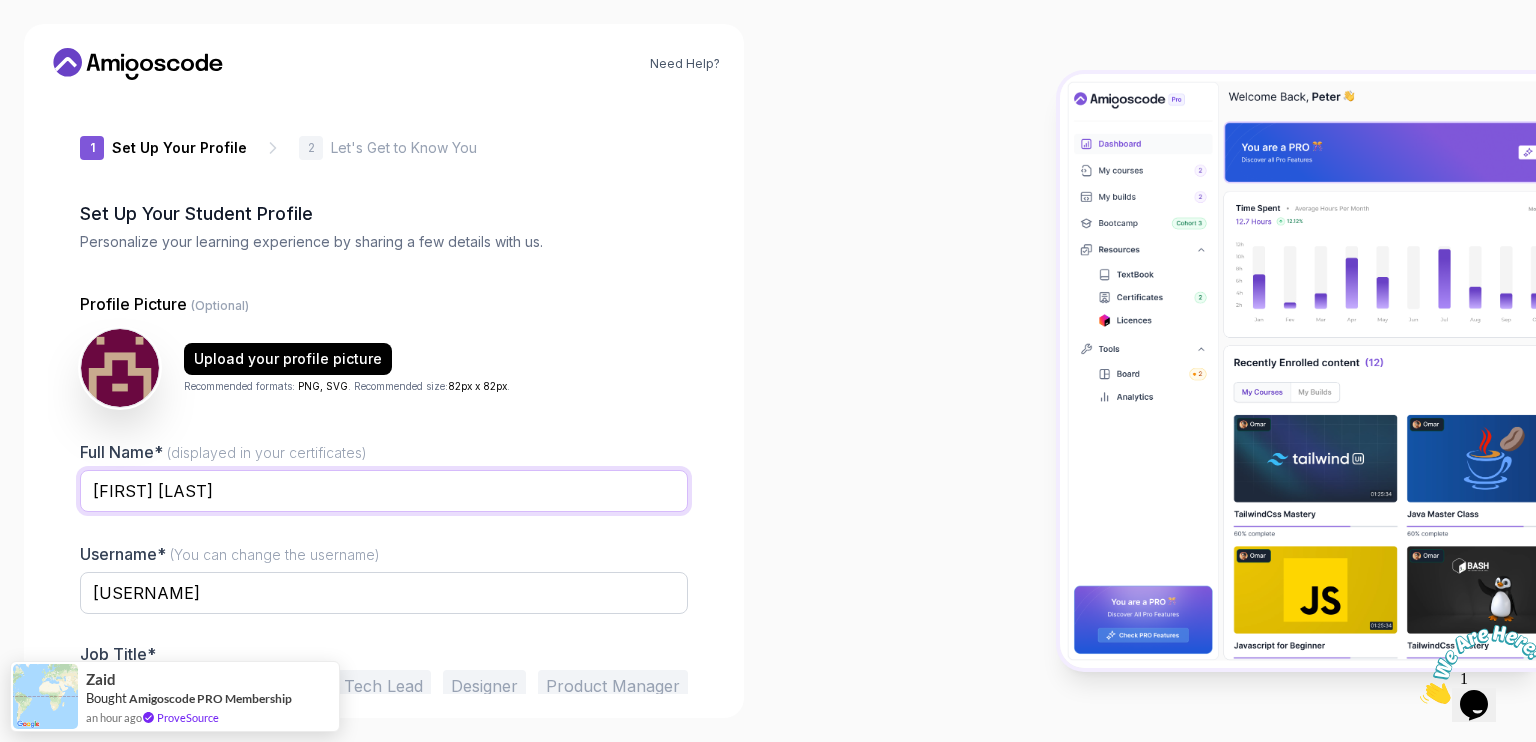 scroll, scrollTop: 91, scrollLeft: 0, axis: vertical 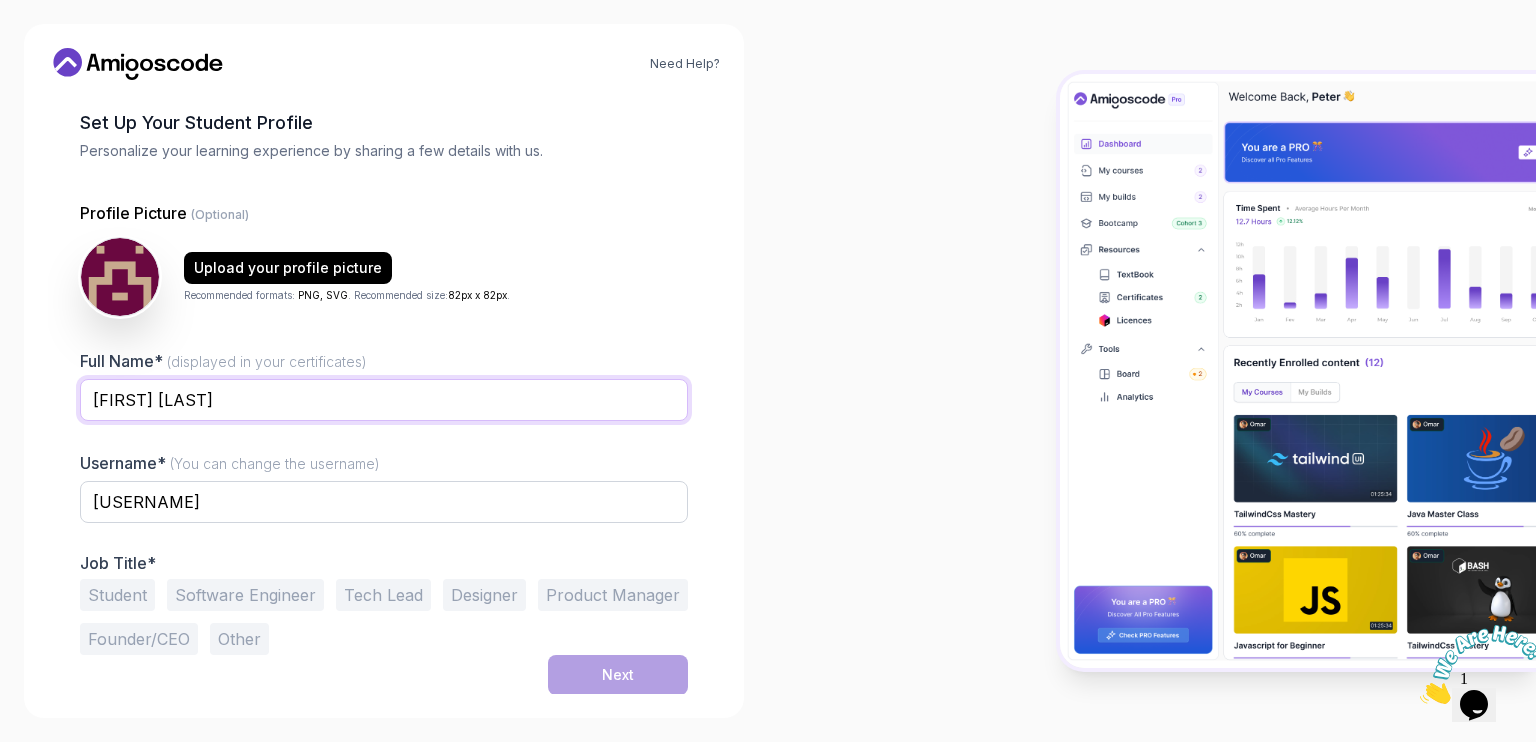 type on "[FIRST] [LAST]" 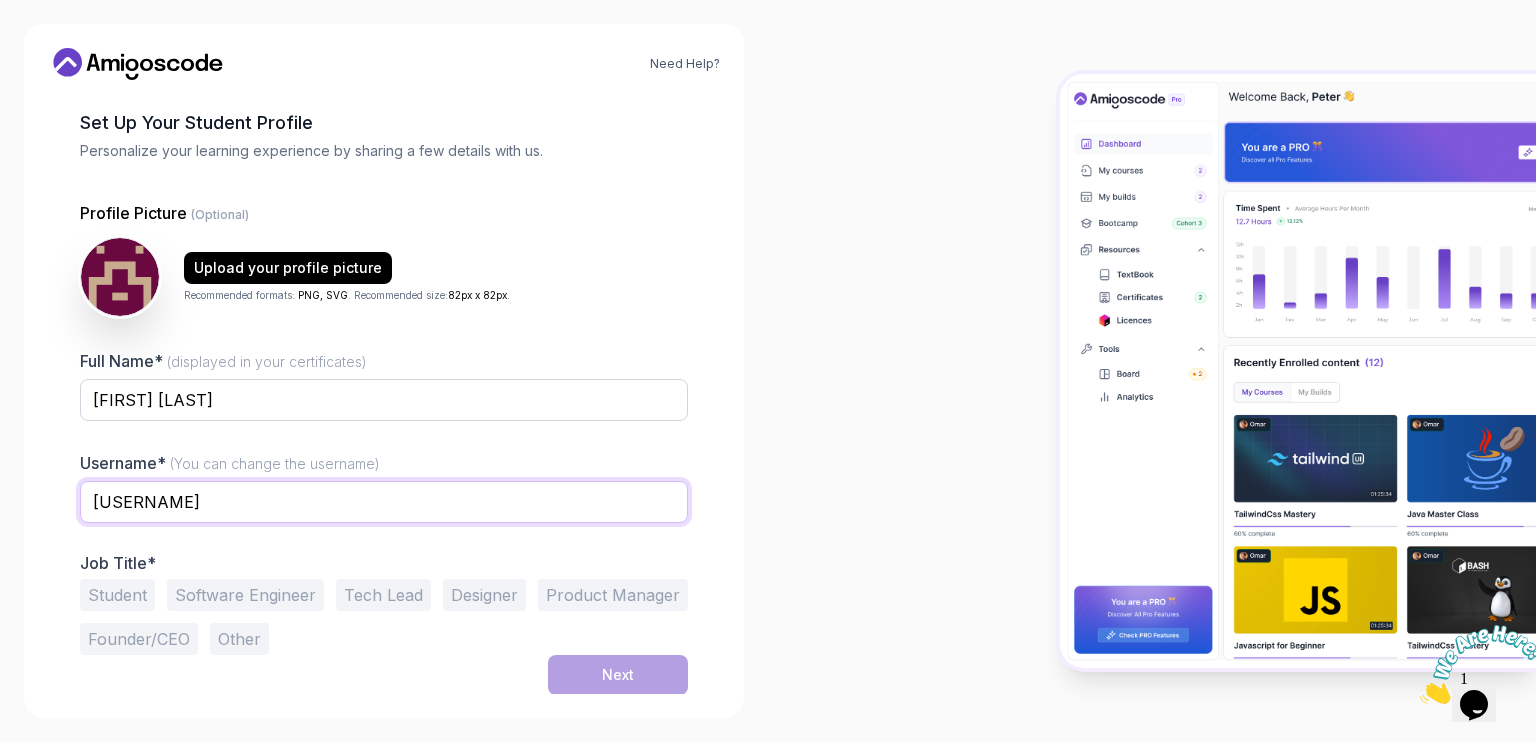 drag, startPoint x: 255, startPoint y: 501, endPoint x: 0, endPoint y: 538, distance: 257.67032 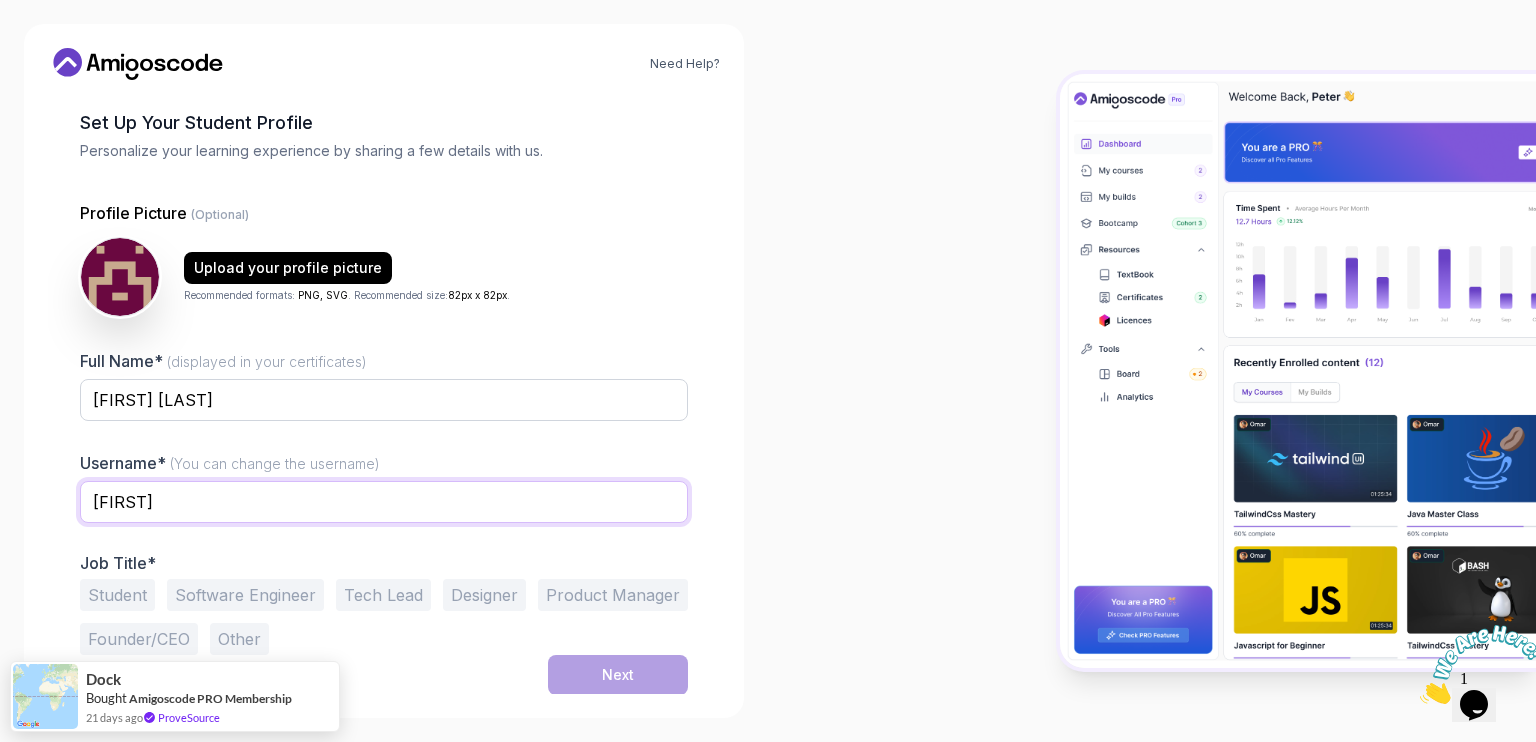 click on "[FIRST]" at bounding box center [384, 502] 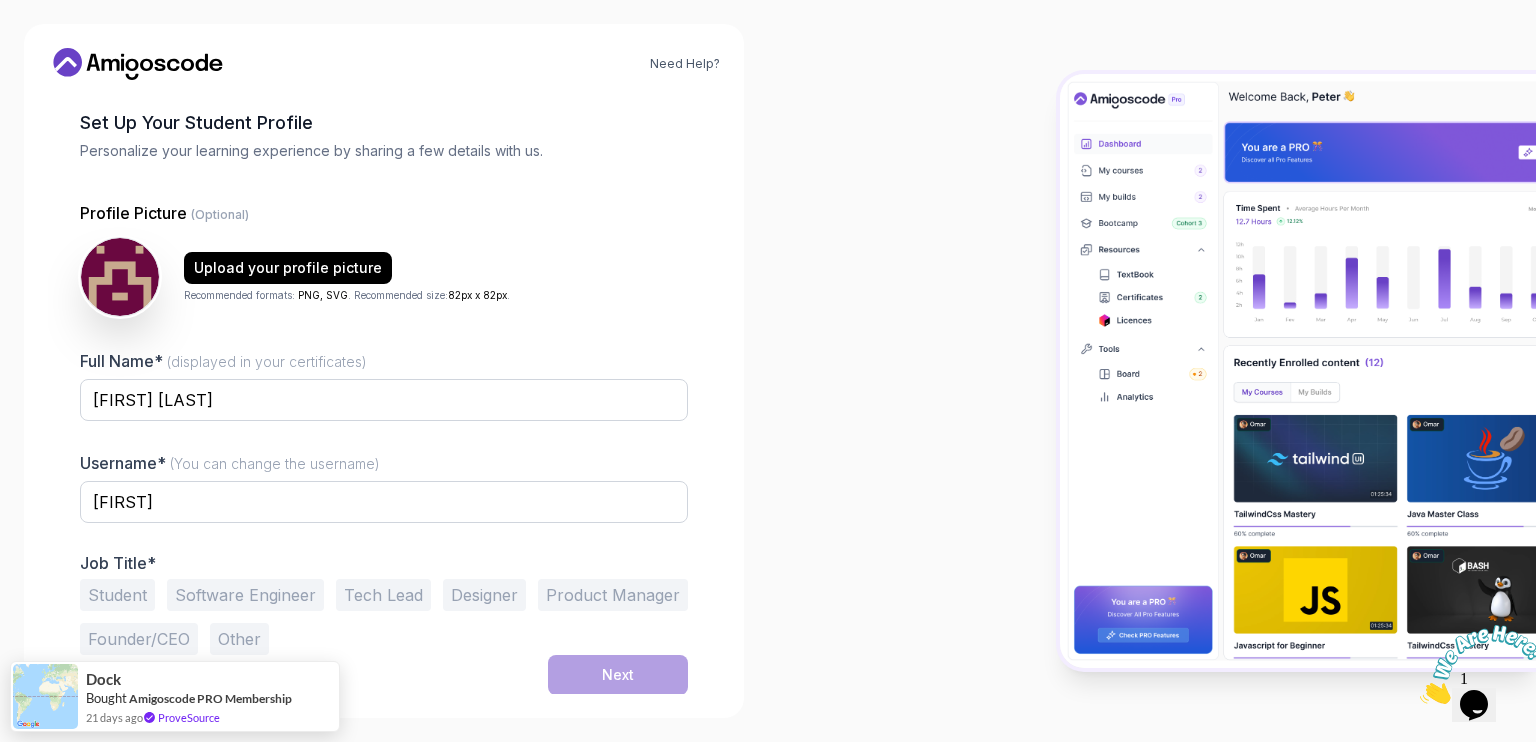 click on "Student" at bounding box center (117, 595) 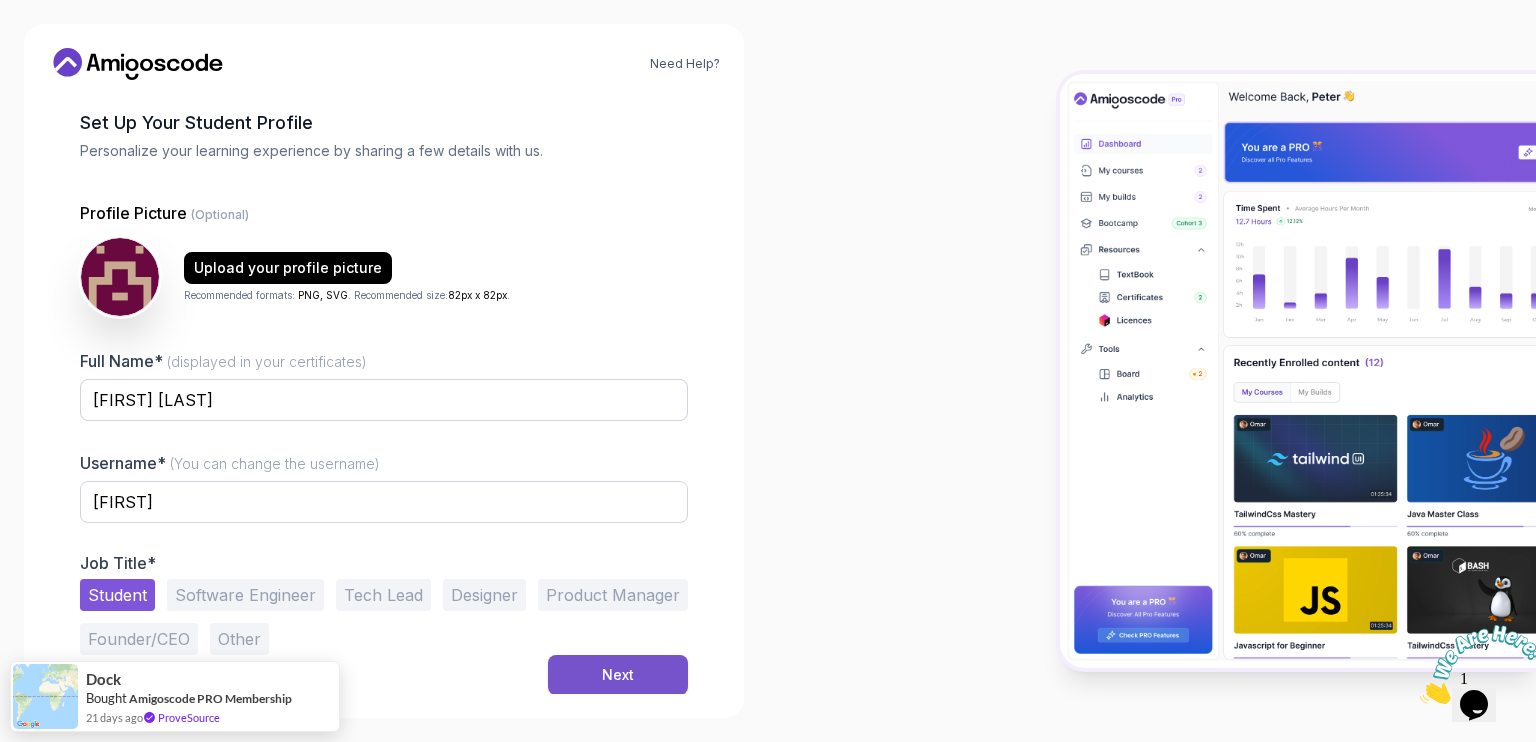 click on "Next" at bounding box center (618, 675) 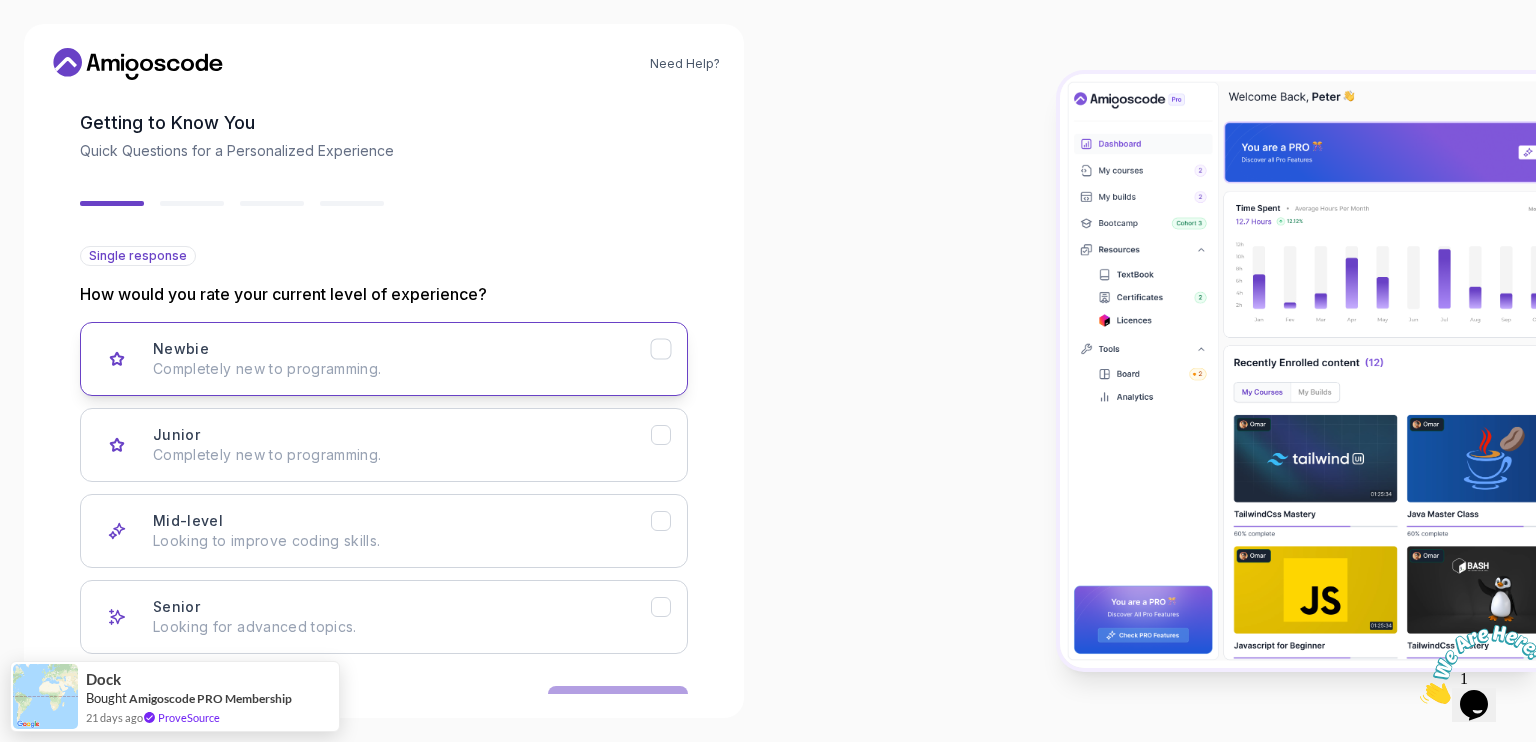 click on "Completely new to programming." at bounding box center [402, 369] 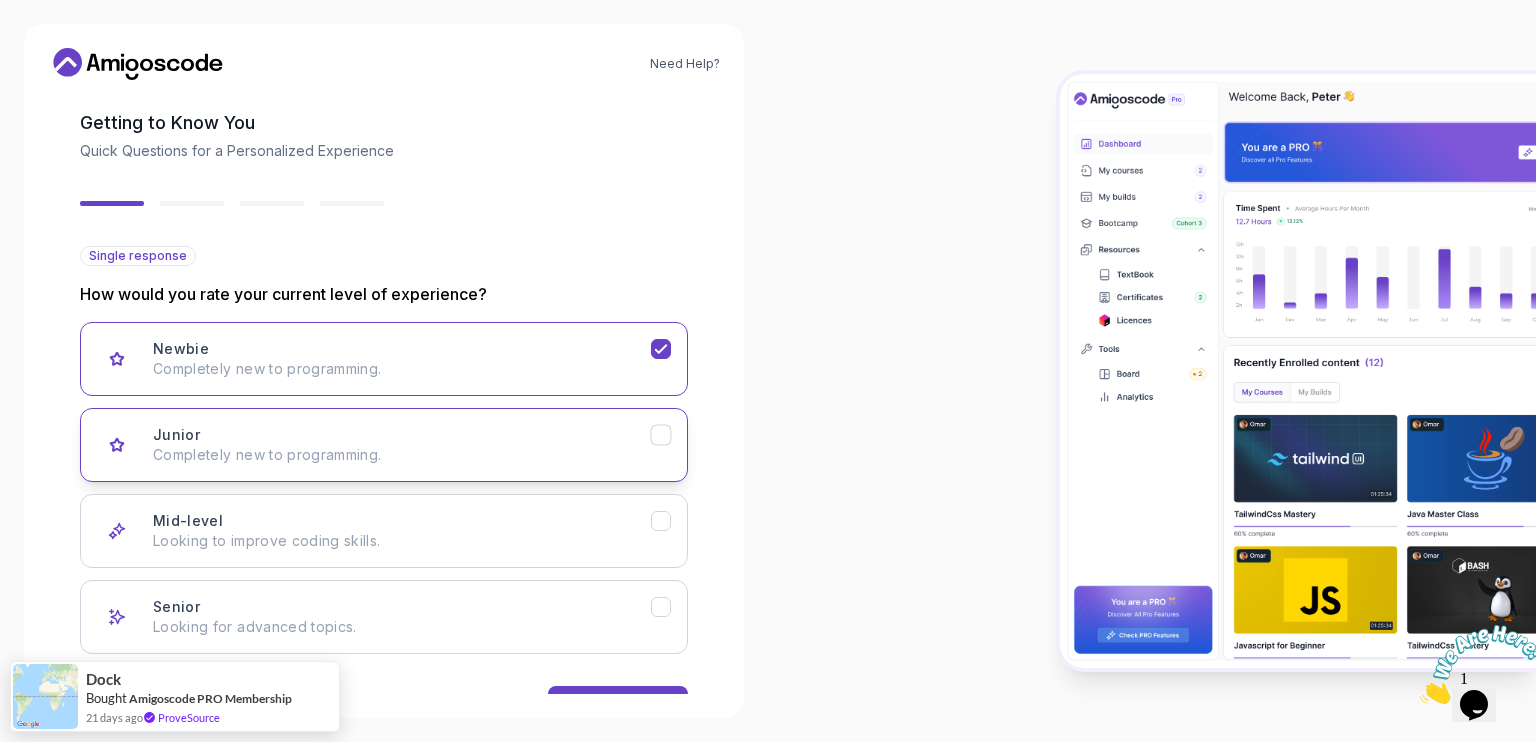 scroll, scrollTop: 152, scrollLeft: 0, axis: vertical 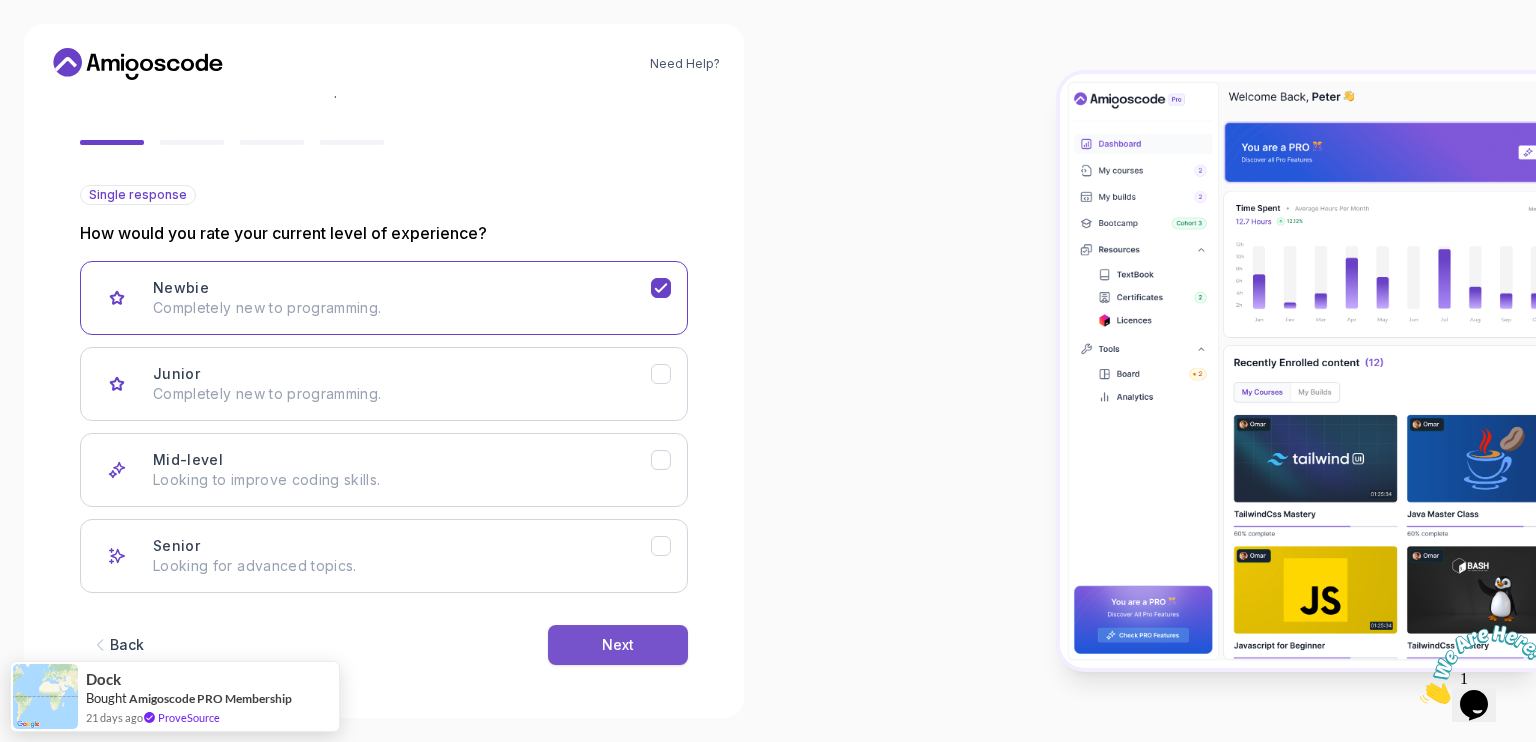 click on "Next" at bounding box center (618, 645) 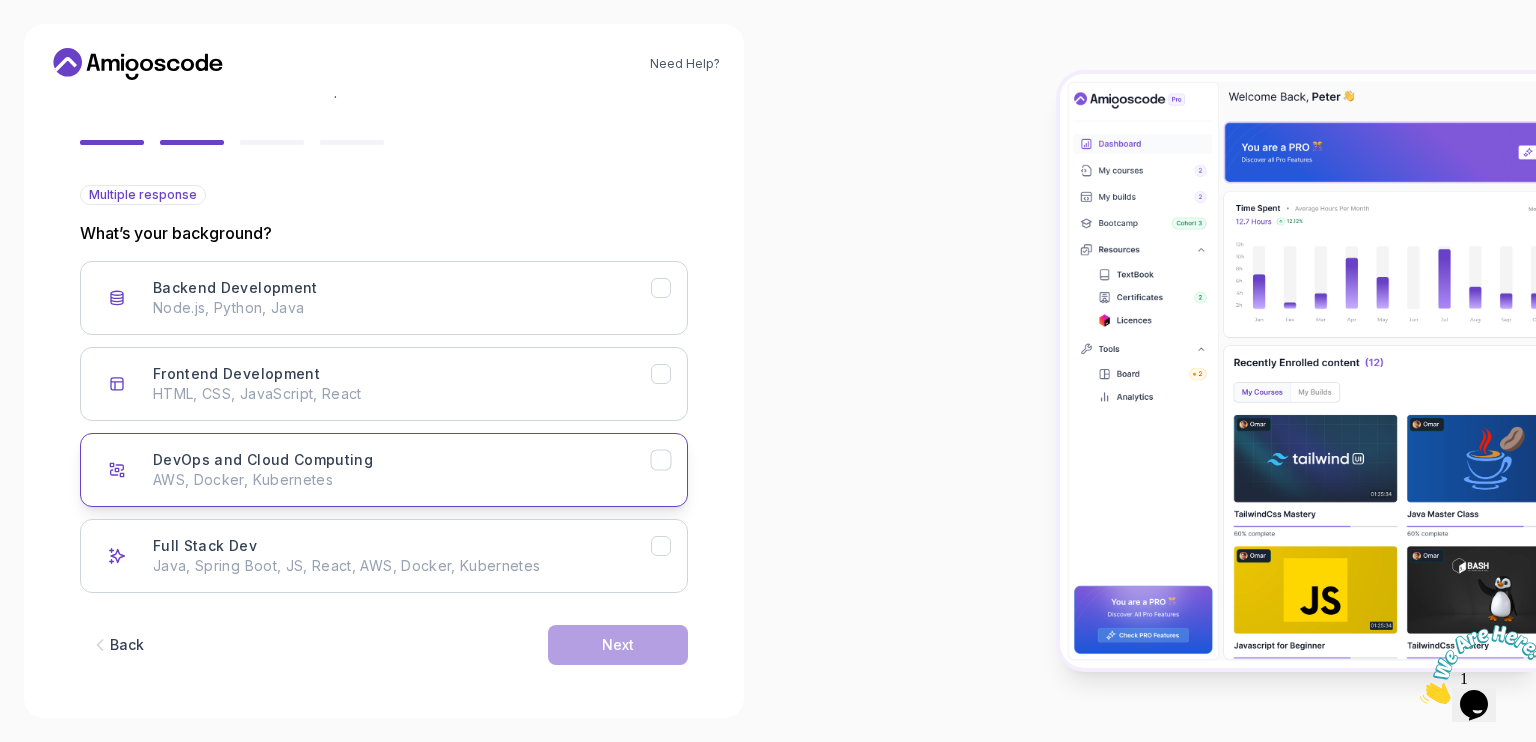 click on "DevOps and Cloud Computing AWS, Docker, Kubernetes" at bounding box center (402, 470) 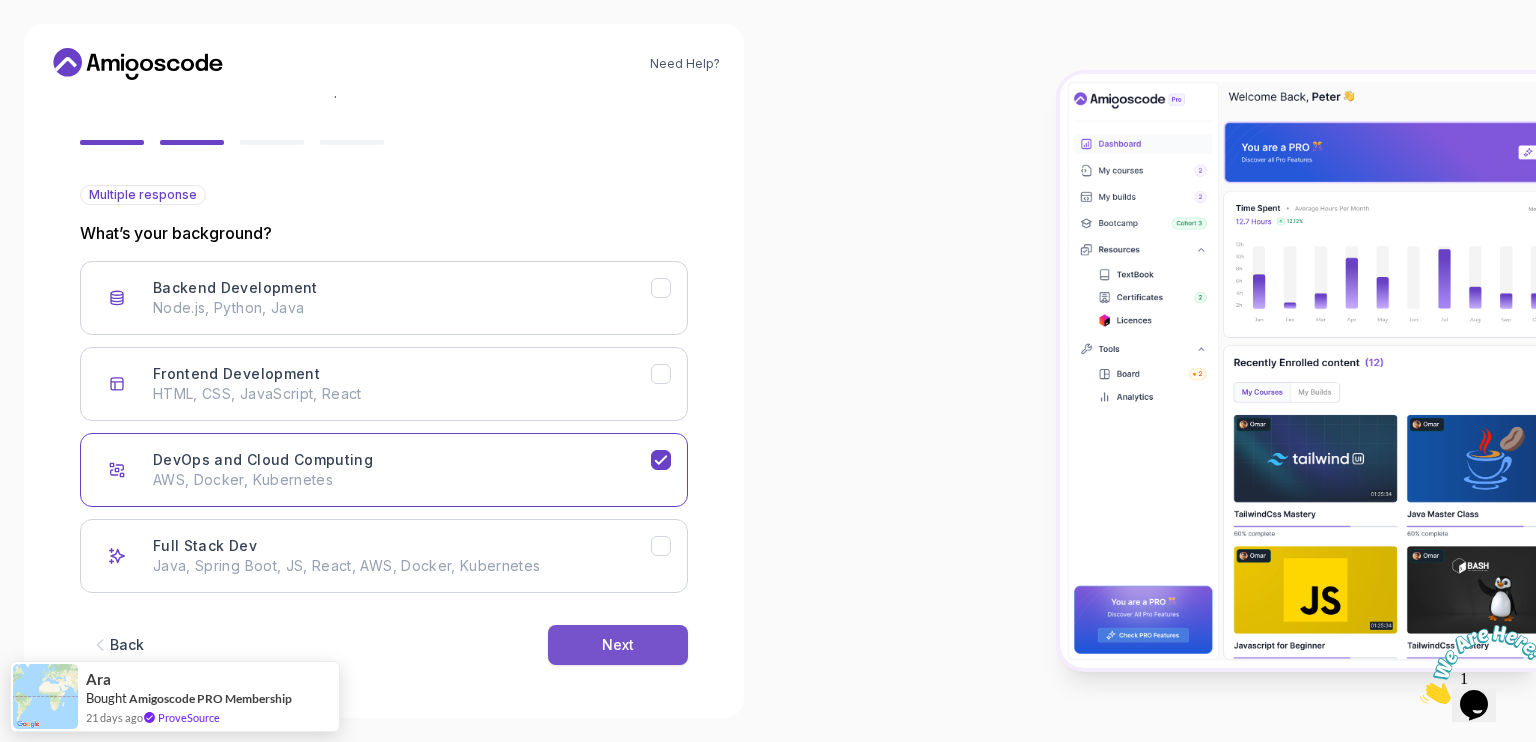 click on "Next" at bounding box center [618, 645] 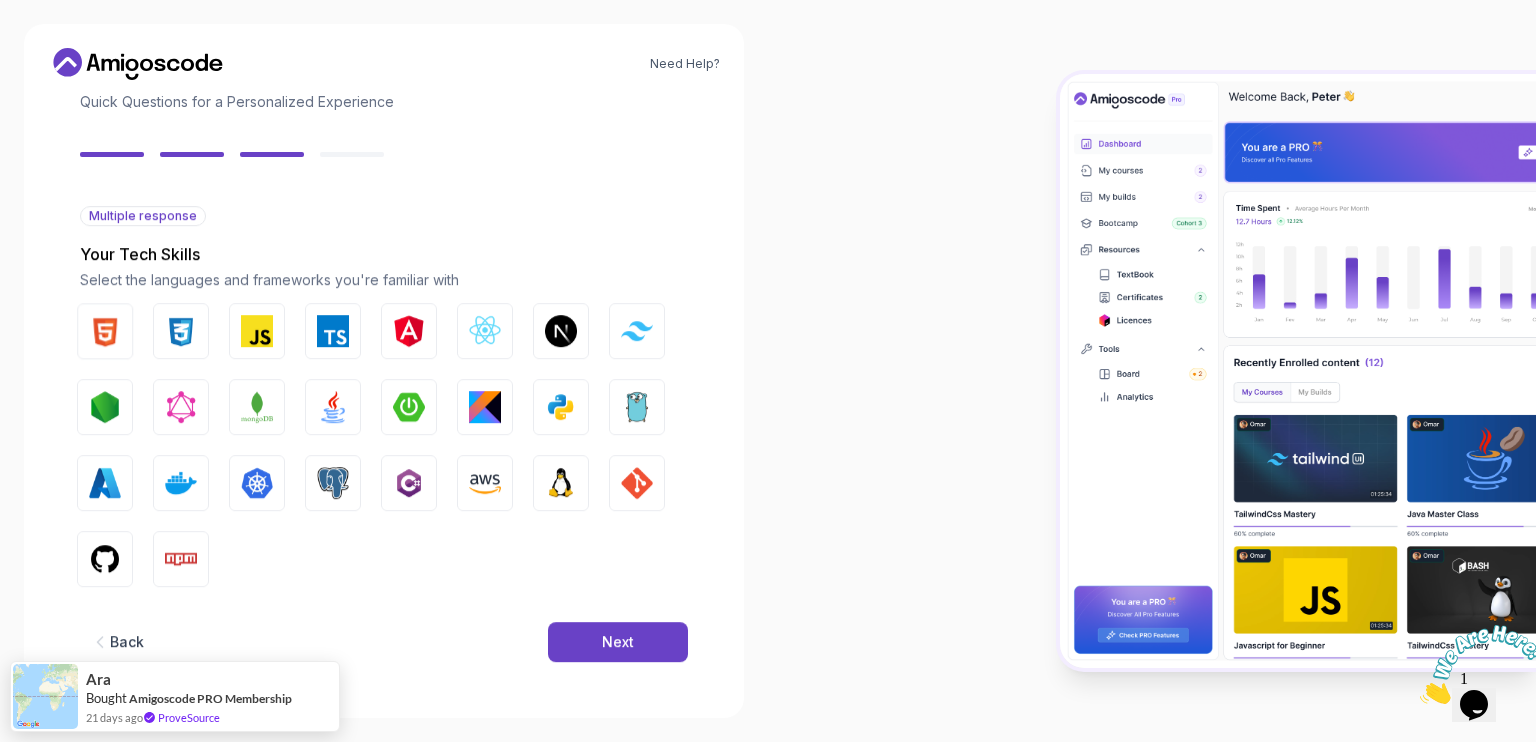 scroll, scrollTop: 130, scrollLeft: 0, axis: vertical 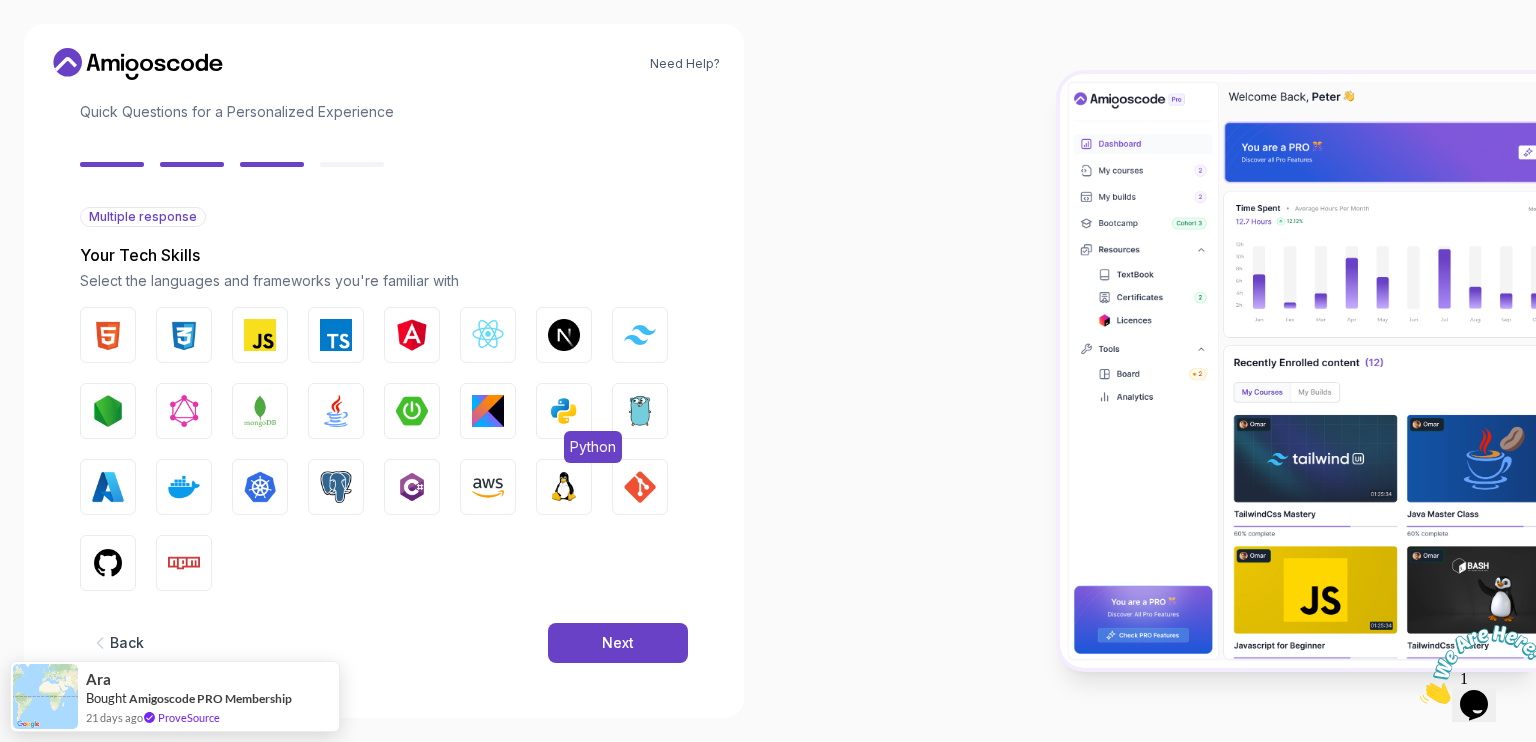 click at bounding box center [564, 411] 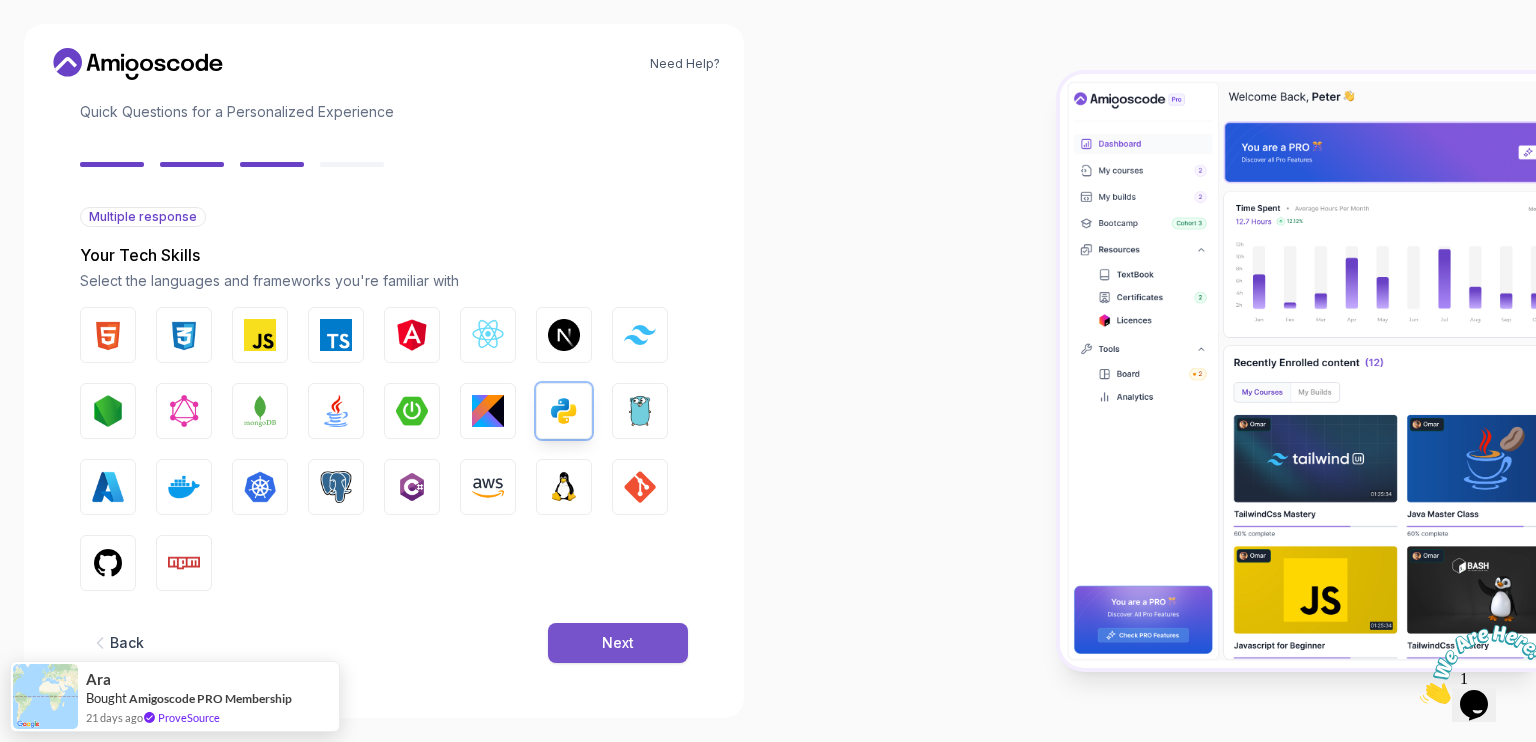 click on "Next" at bounding box center [618, 643] 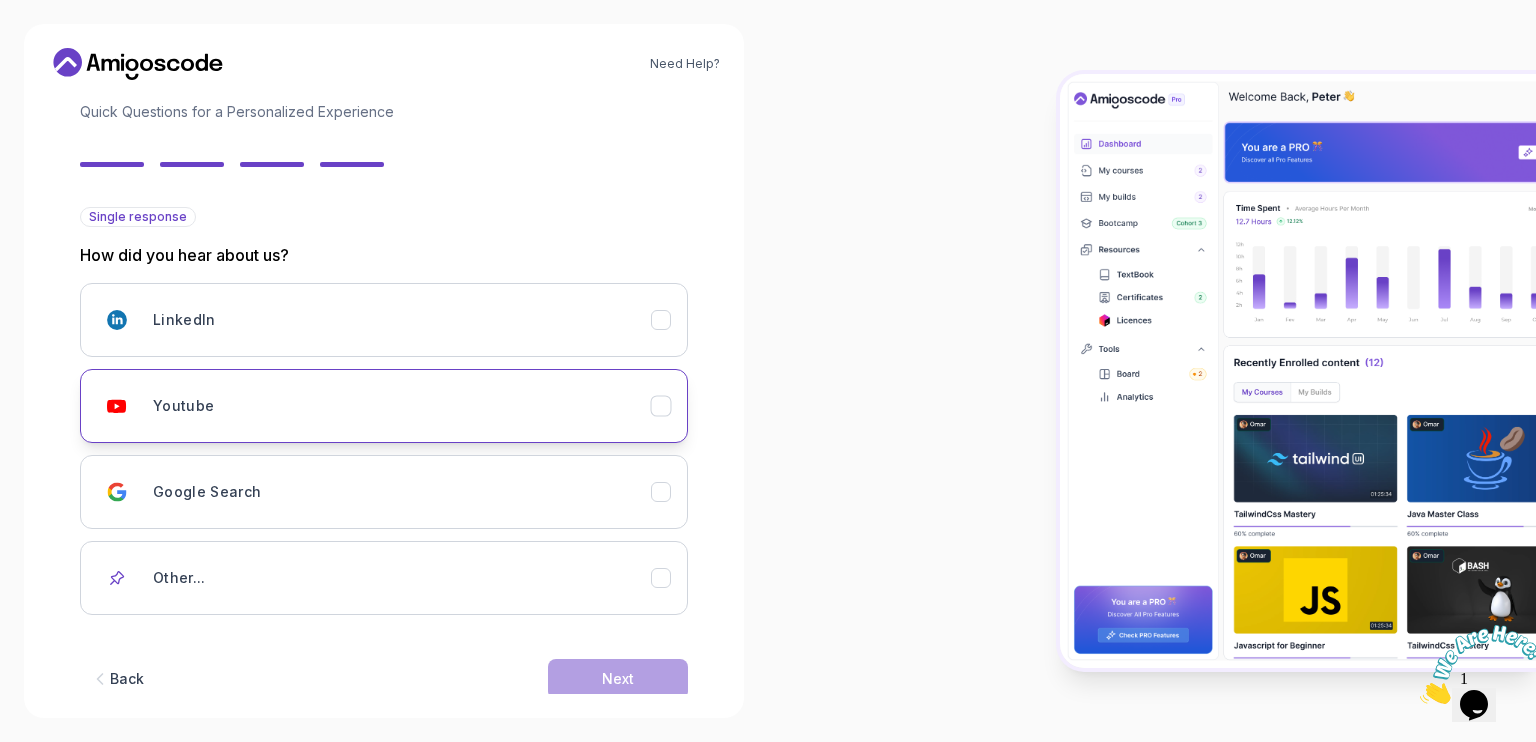 click on "Youtube" at bounding box center (402, 406) 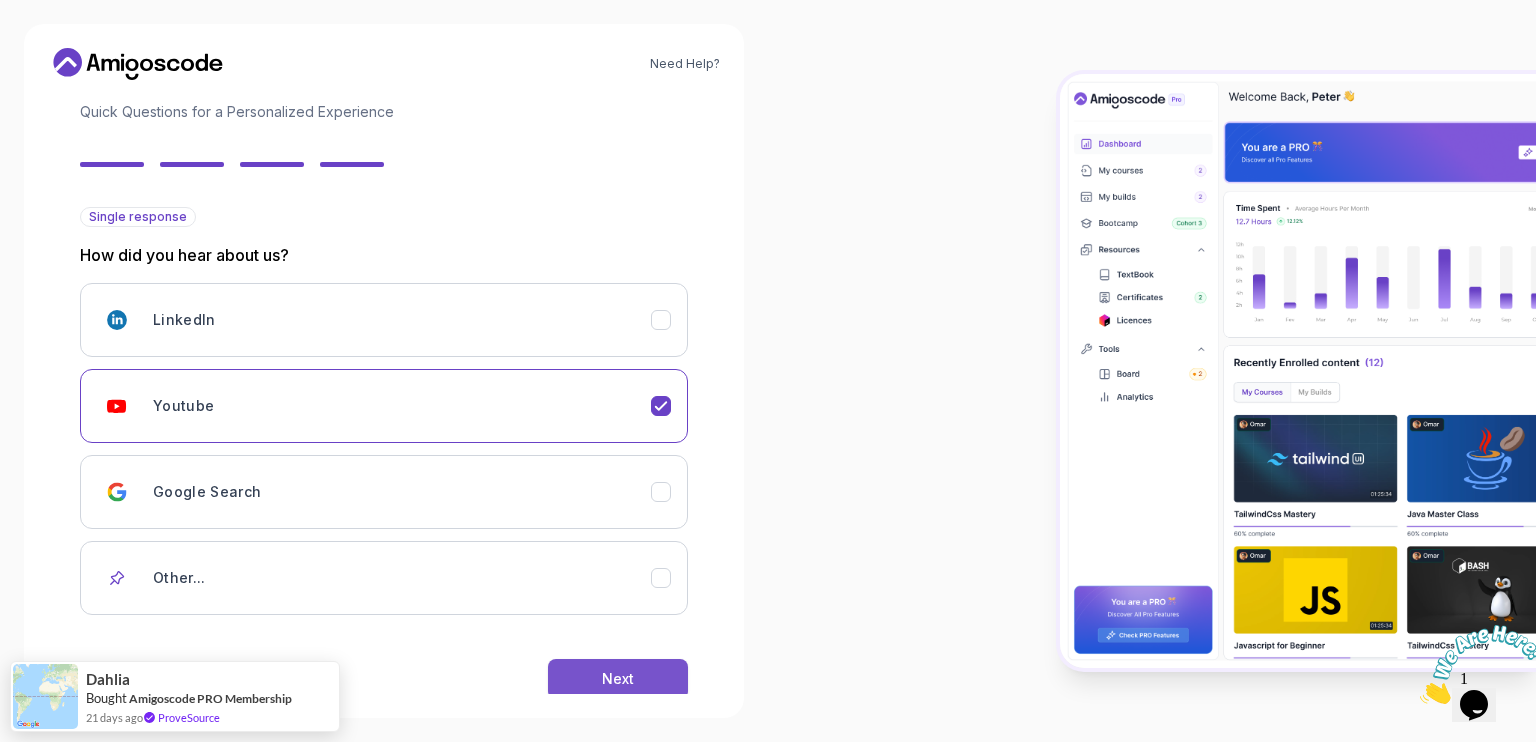 click on "Next" at bounding box center [618, 679] 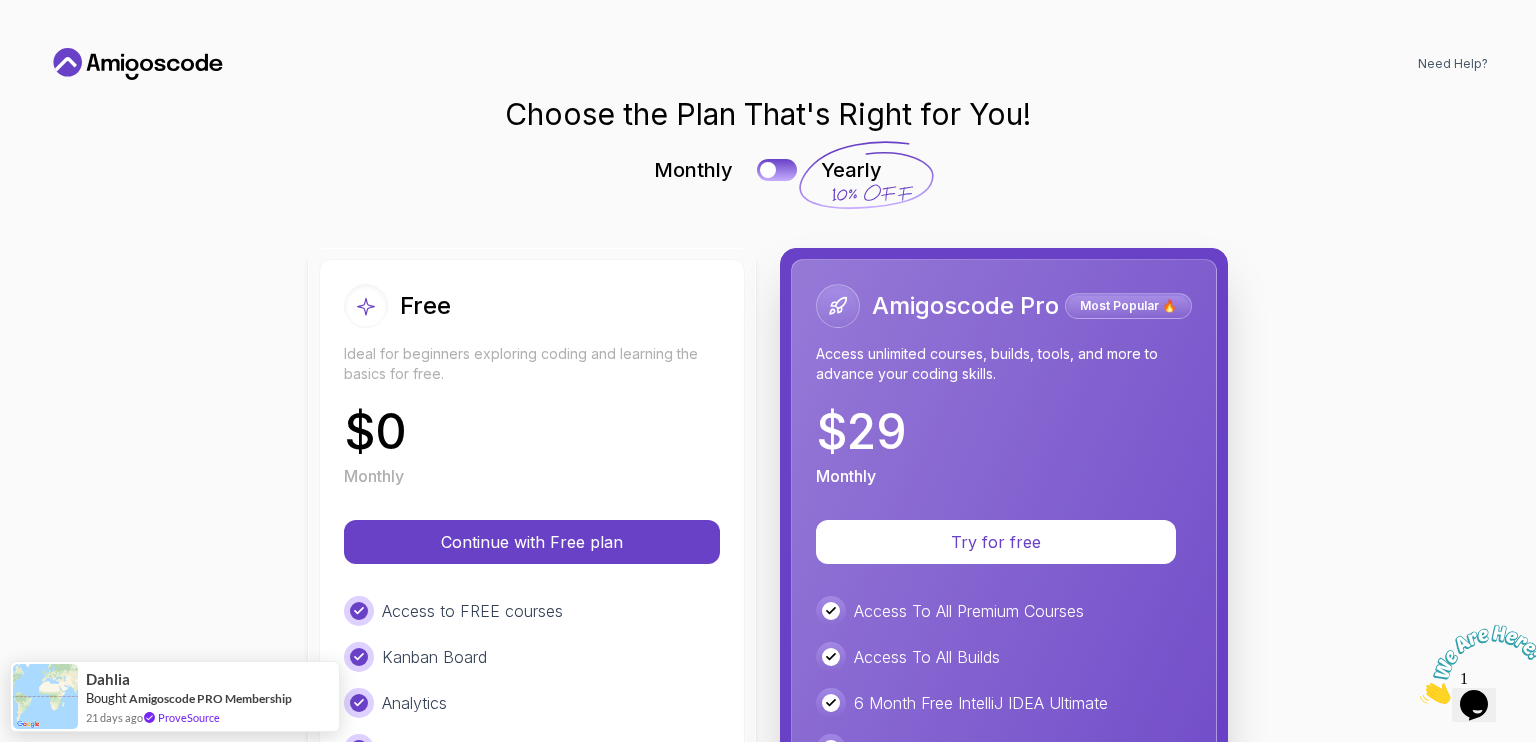 scroll, scrollTop: 0, scrollLeft: 0, axis: both 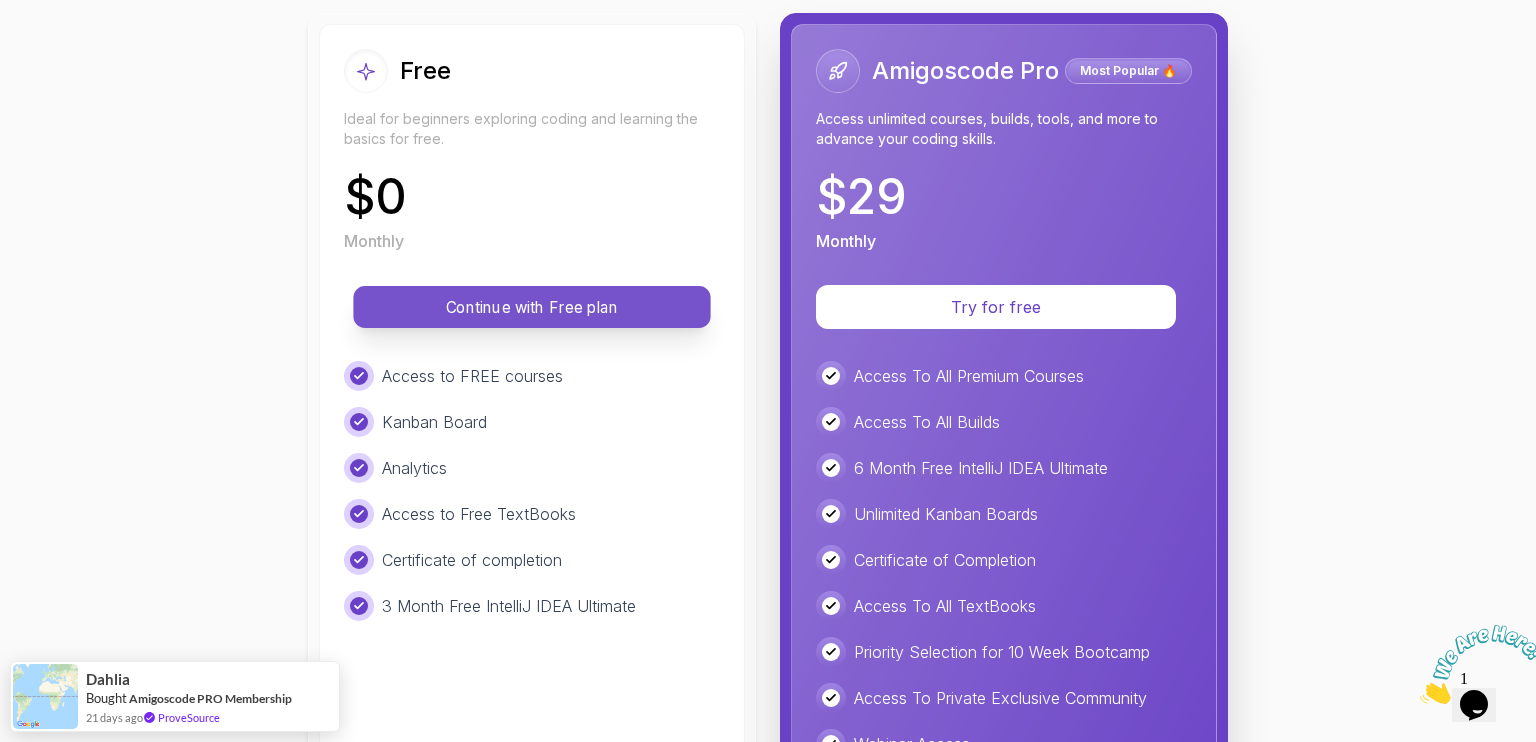 click on "Continue with Free plan" at bounding box center [532, 307] 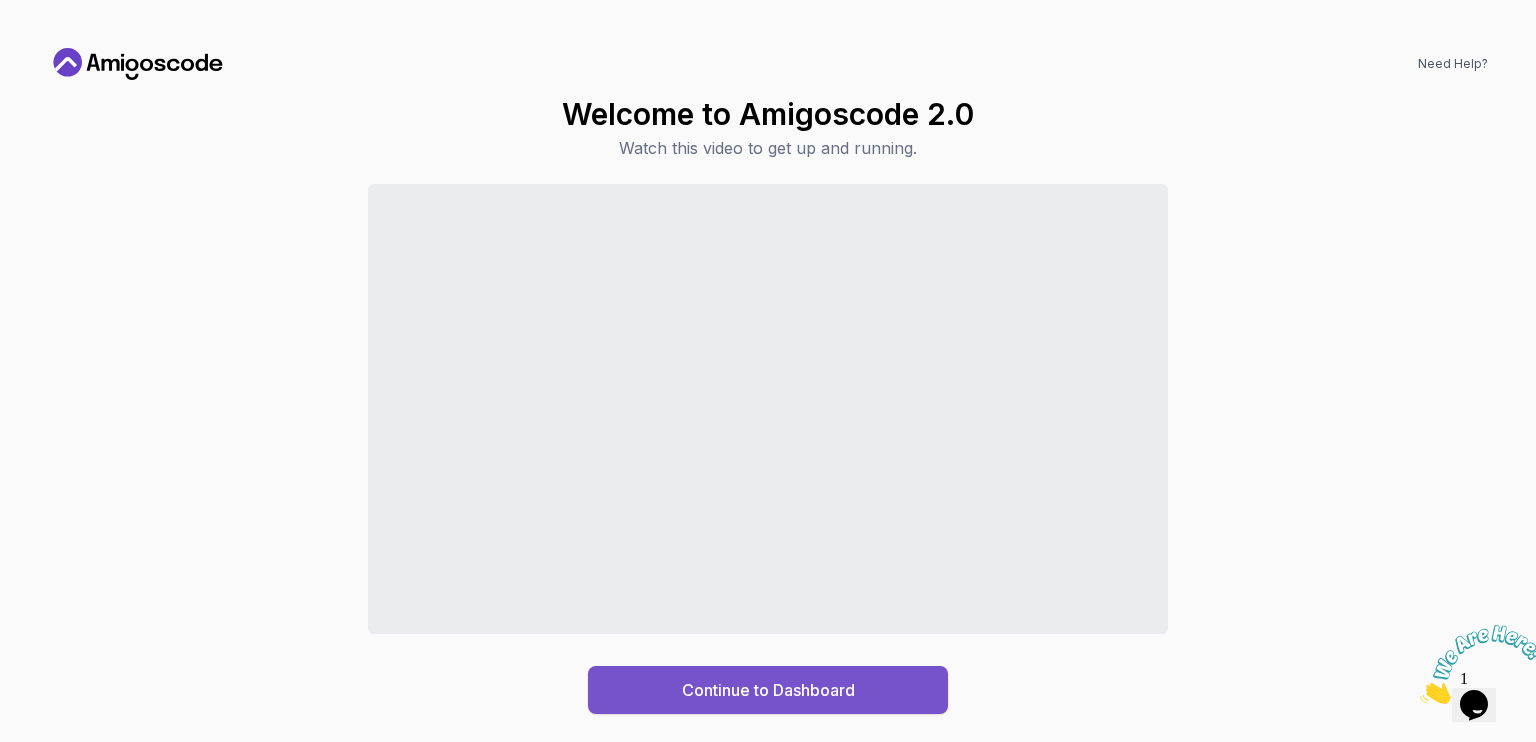 click on "Continue to Dashboard" at bounding box center [768, 690] 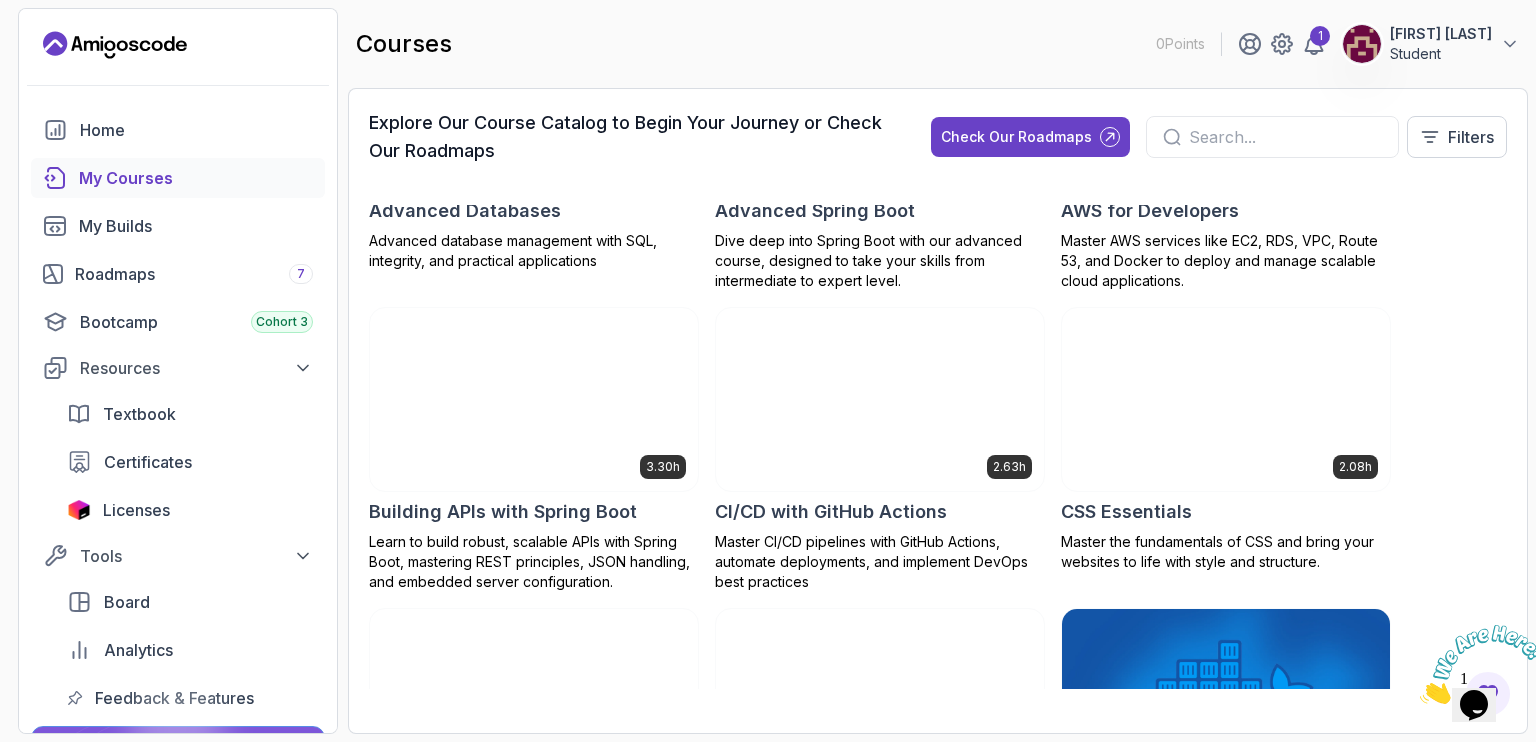 scroll, scrollTop: 360, scrollLeft: 0, axis: vertical 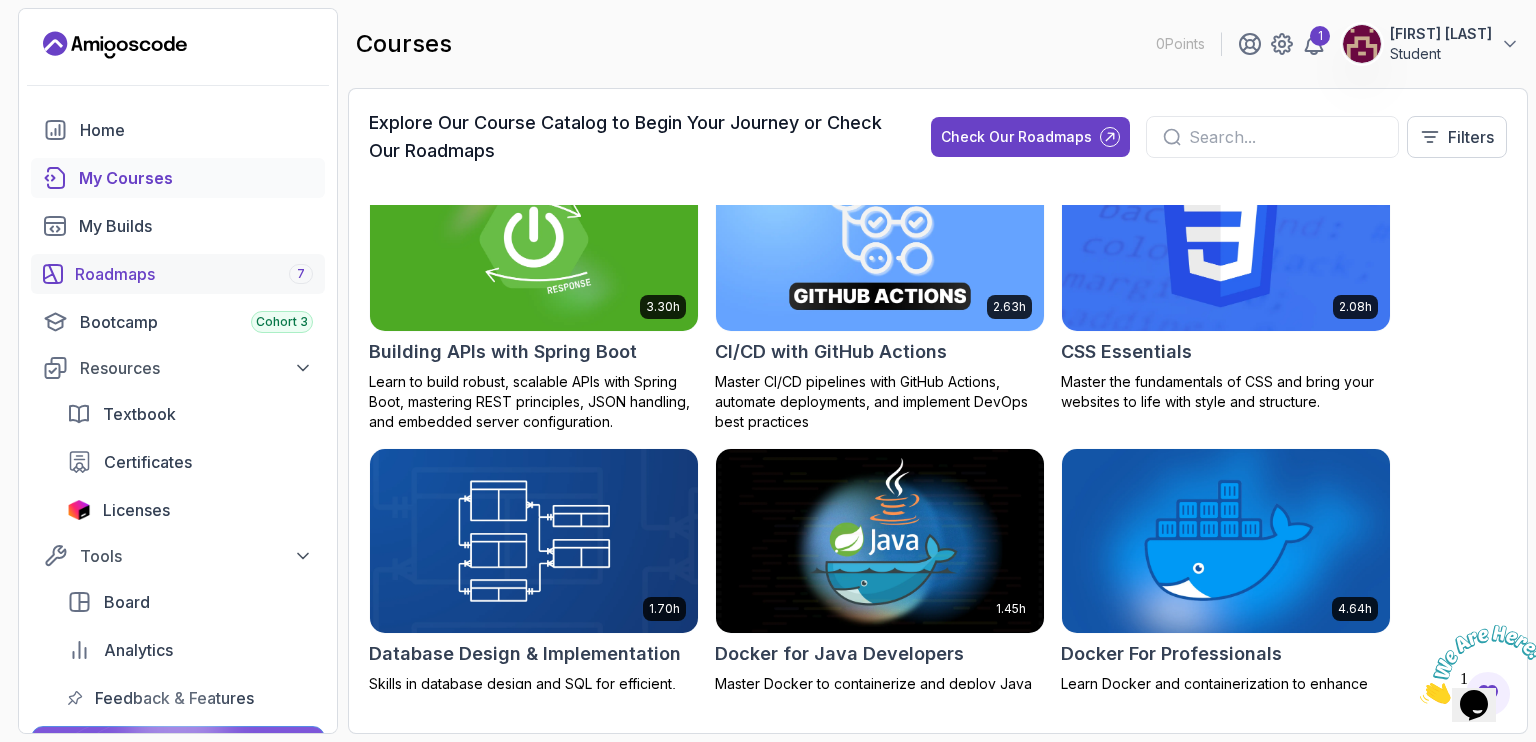 click on "Roadmaps 7" at bounding box center [178, 274] 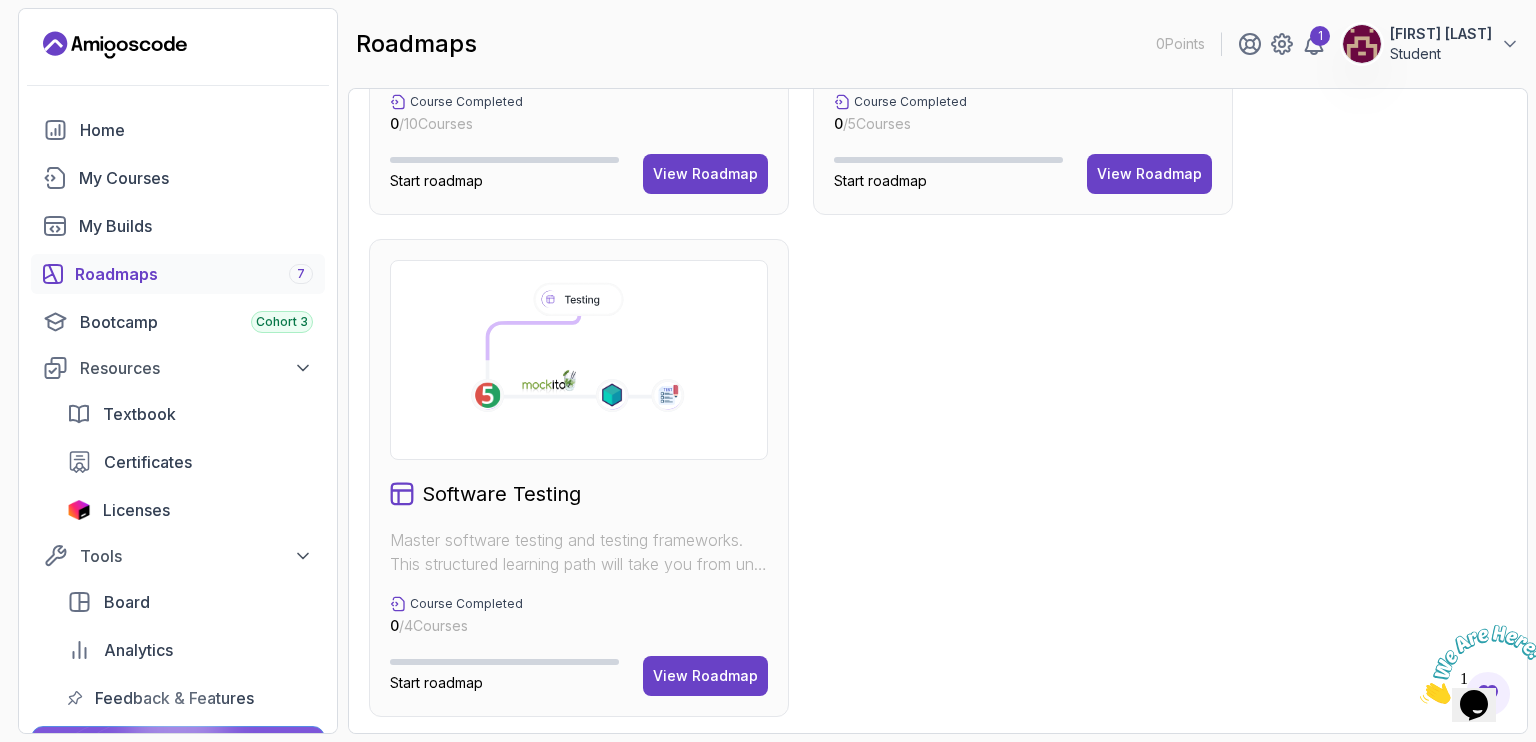 scroll, scrollTop: 1377, scrollLeft: 0, axis: vertical 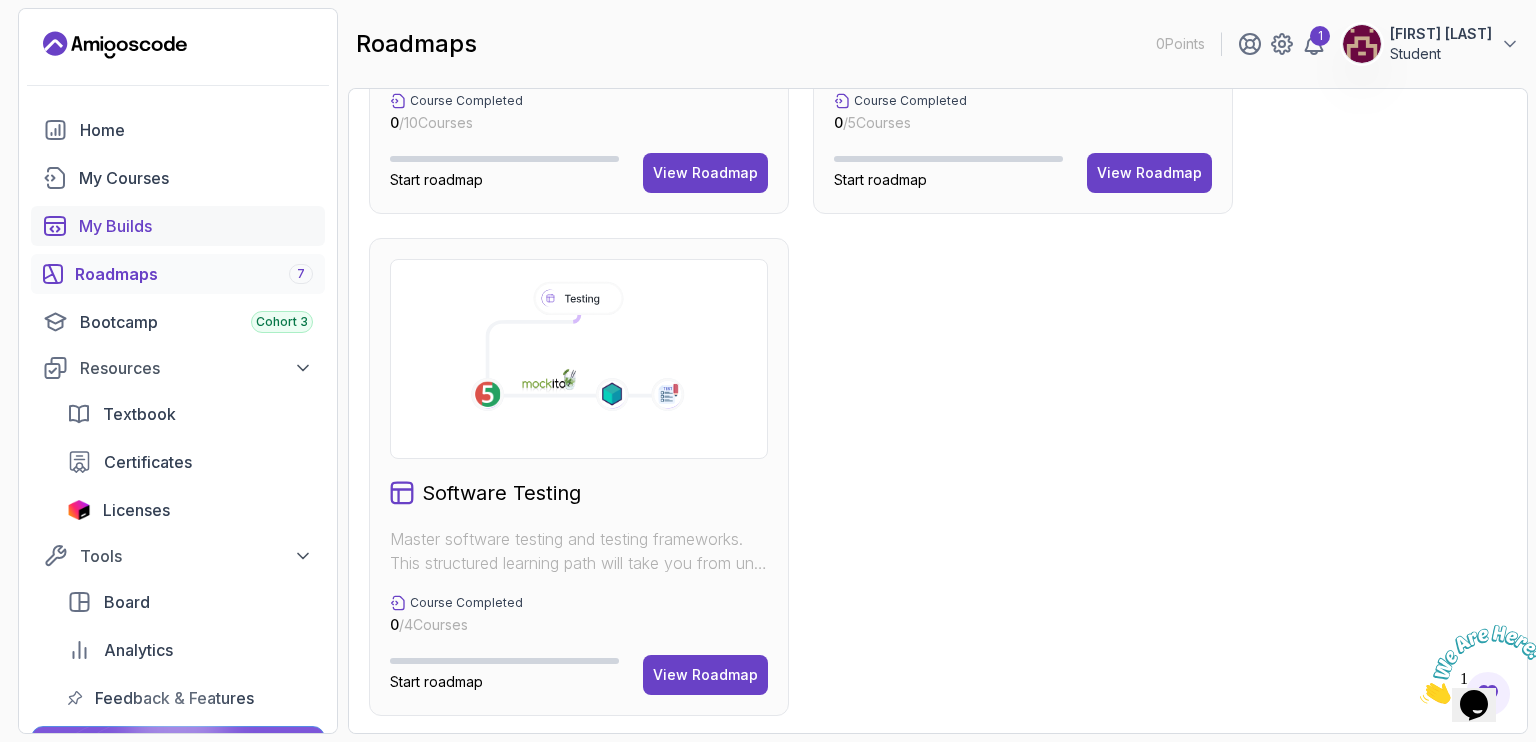 click on "My Builds" at bounding box center (196, 226) 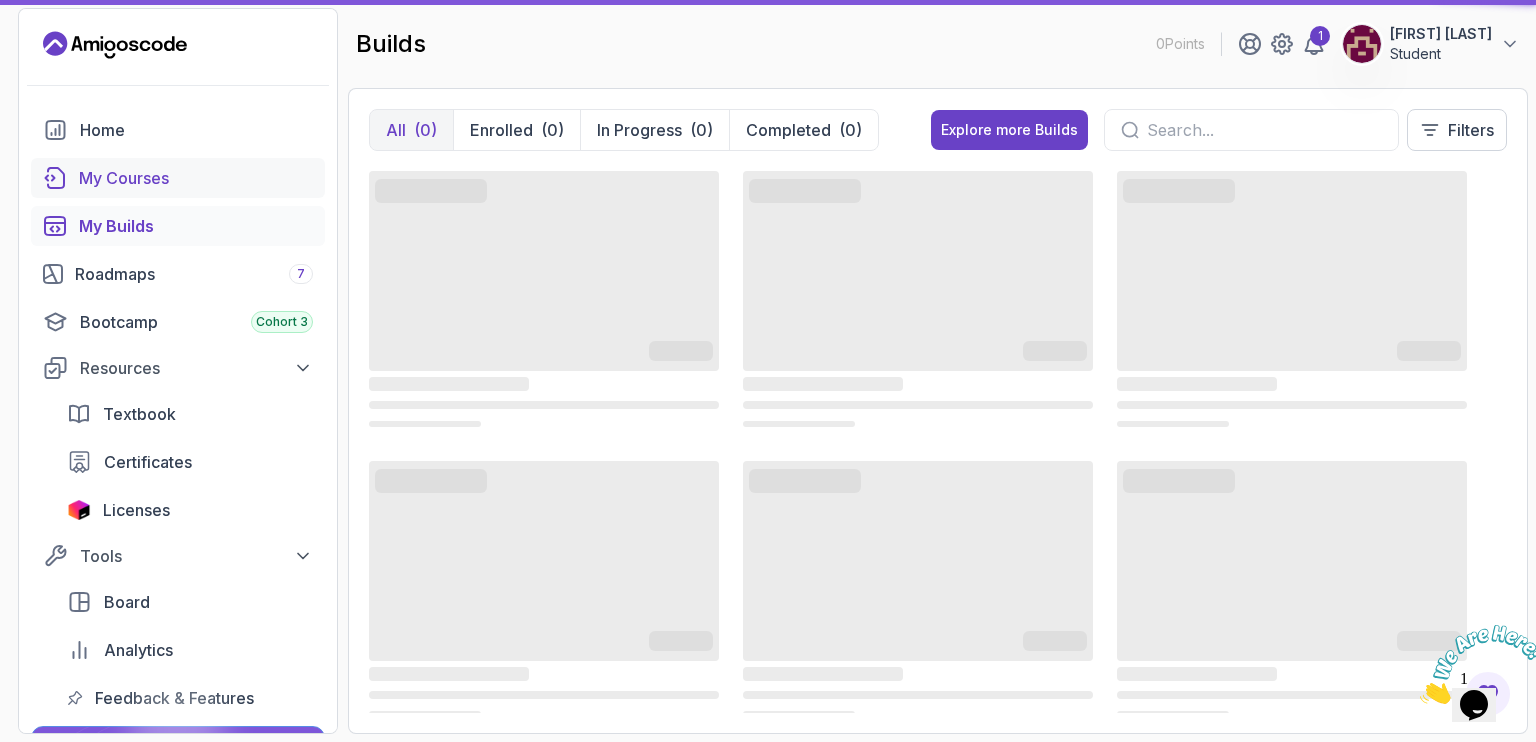 scroll, scrollTop: 0, scrollLeft: 0, axis: both 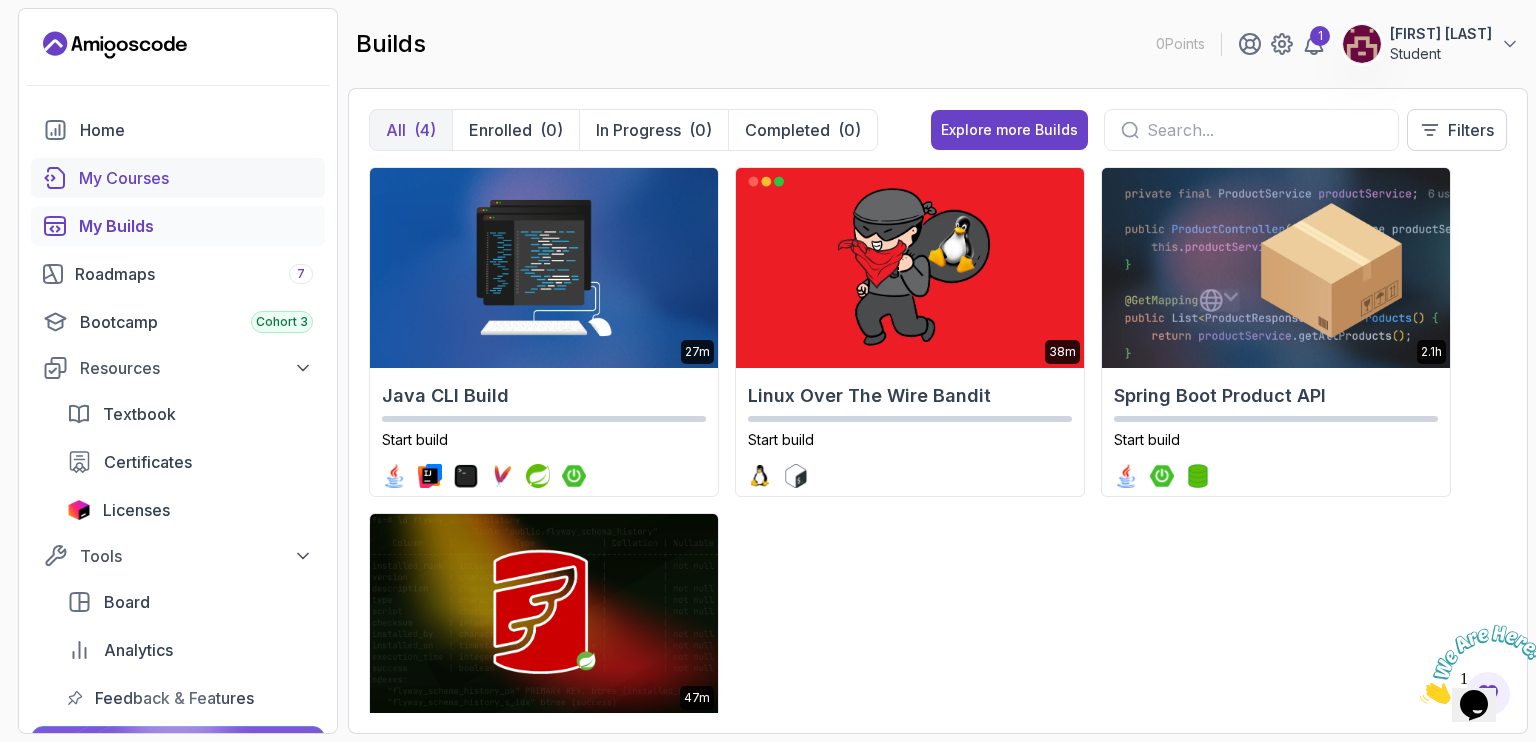 click on "My Courses" at bounding box center (178, 178) 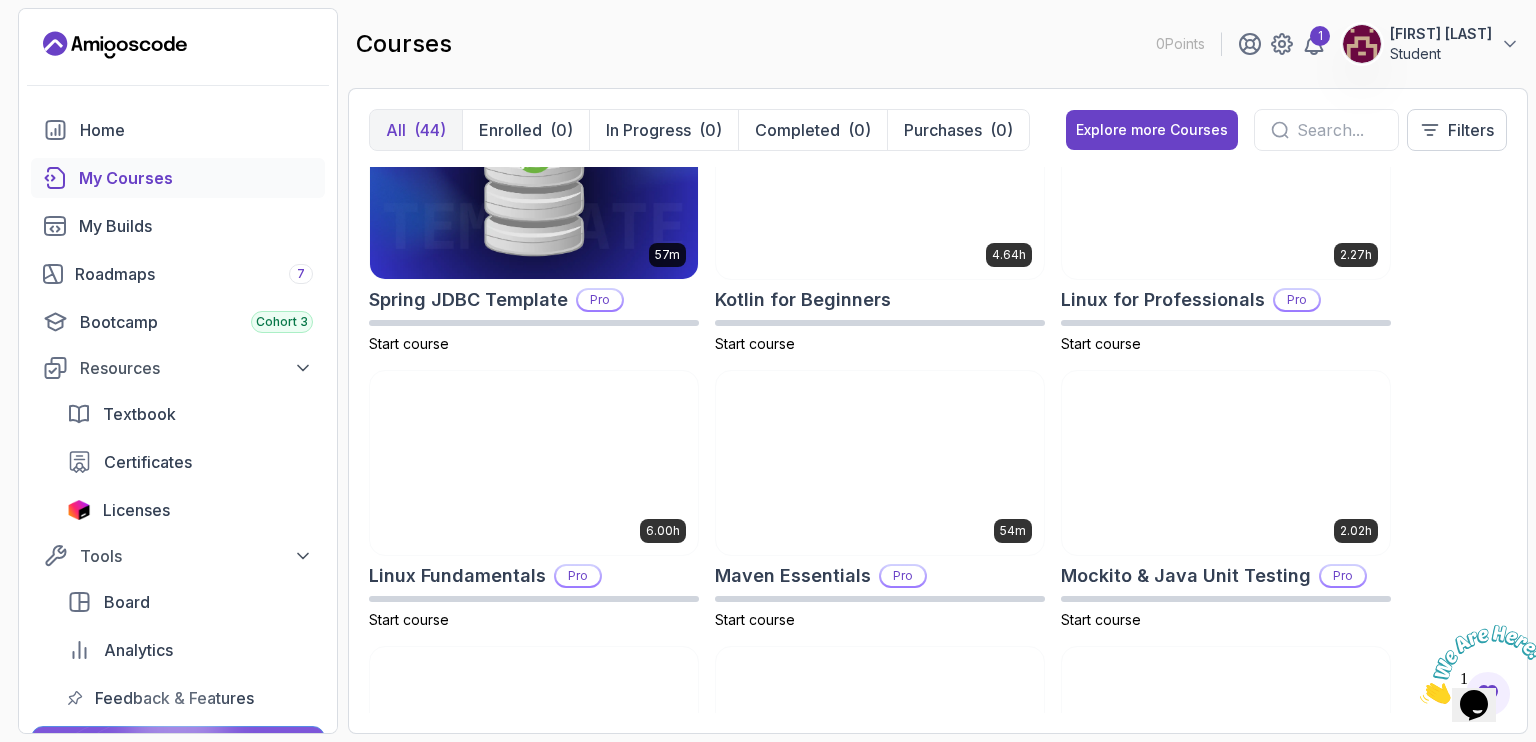 scroll, scrollTop: 2539, scrollLeft: 0, axis: vertical 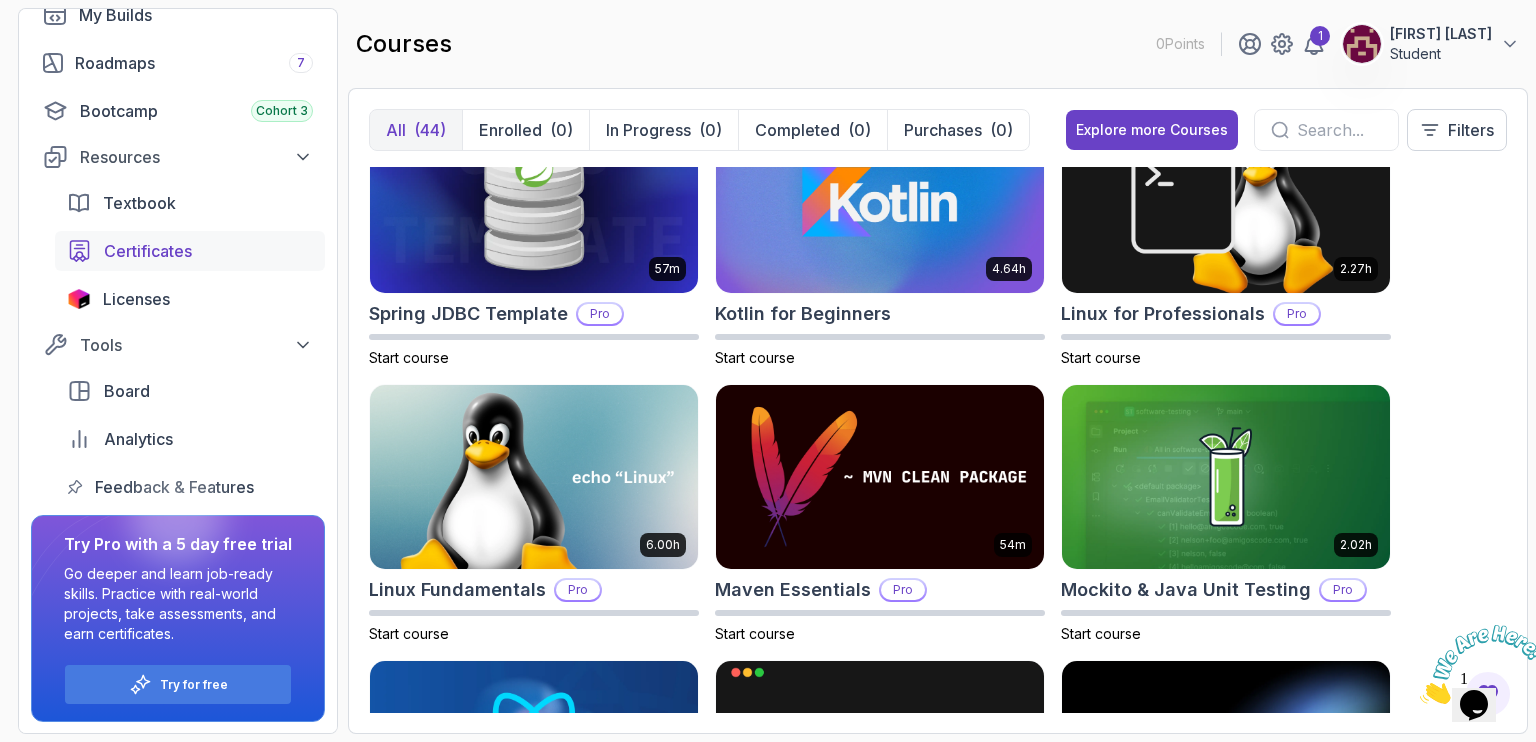 click on "Certificates" at bounding box center [208, 251] 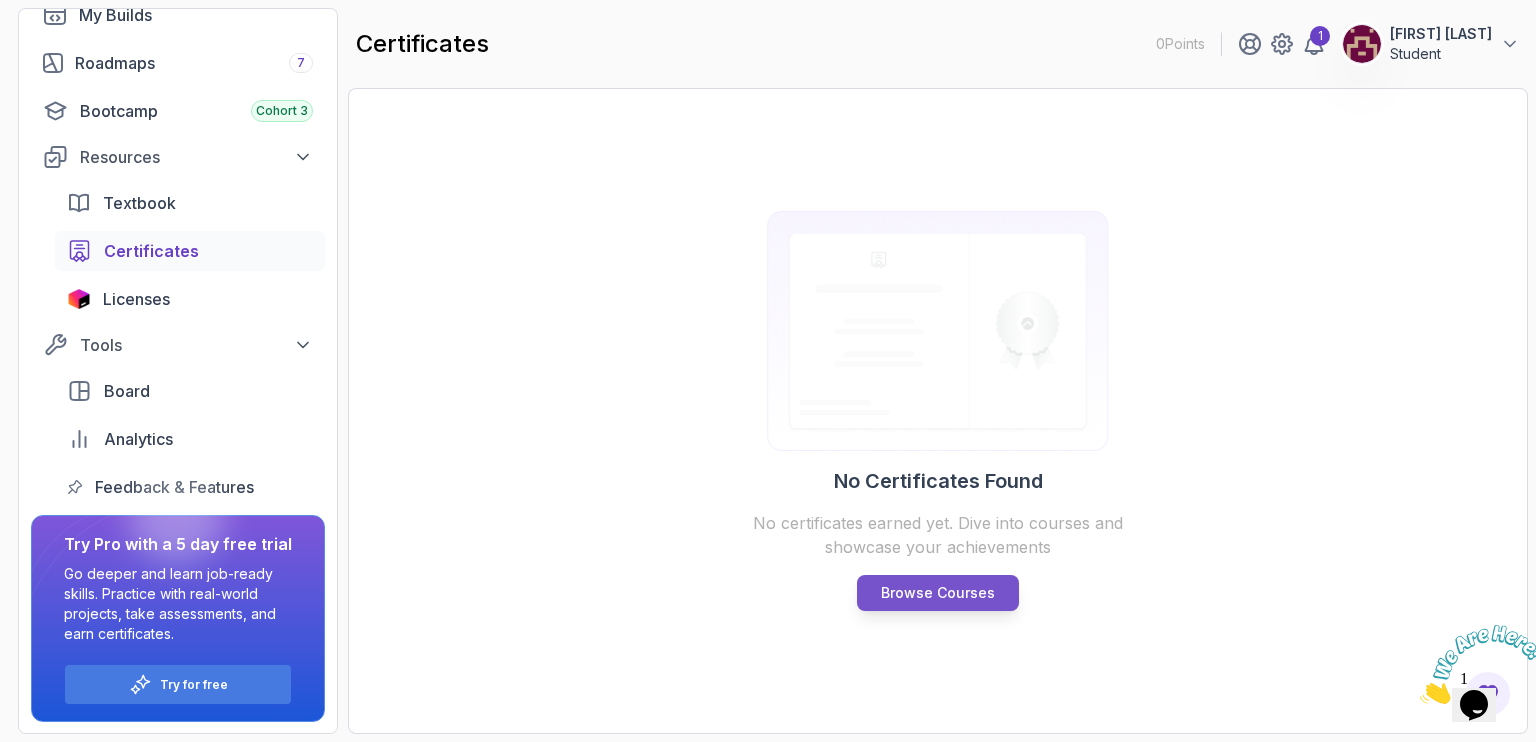 click on "Browse Courses" at bounding box center [938, 593] 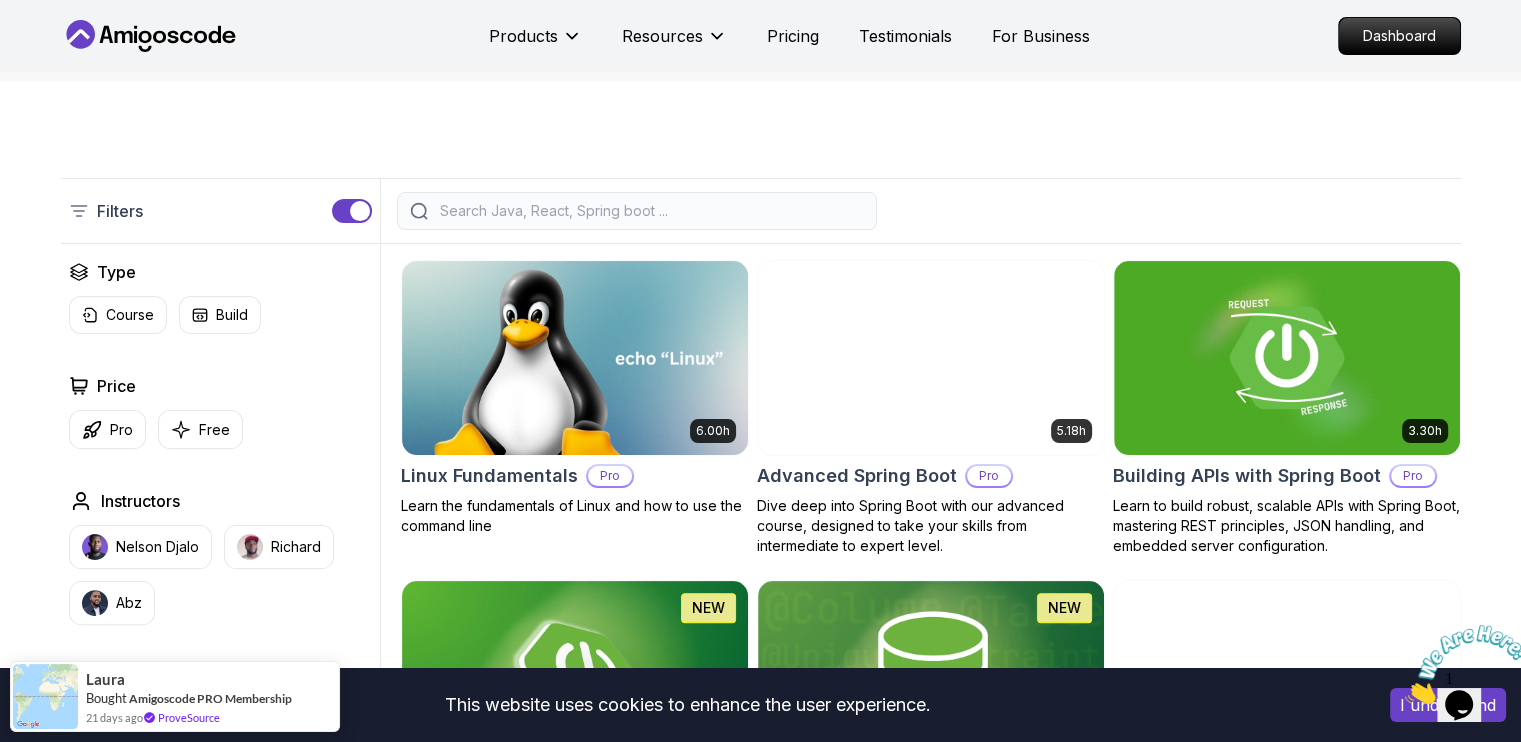 scroll, scrollTop: 514, scrollLeft: 0, axis: vertical 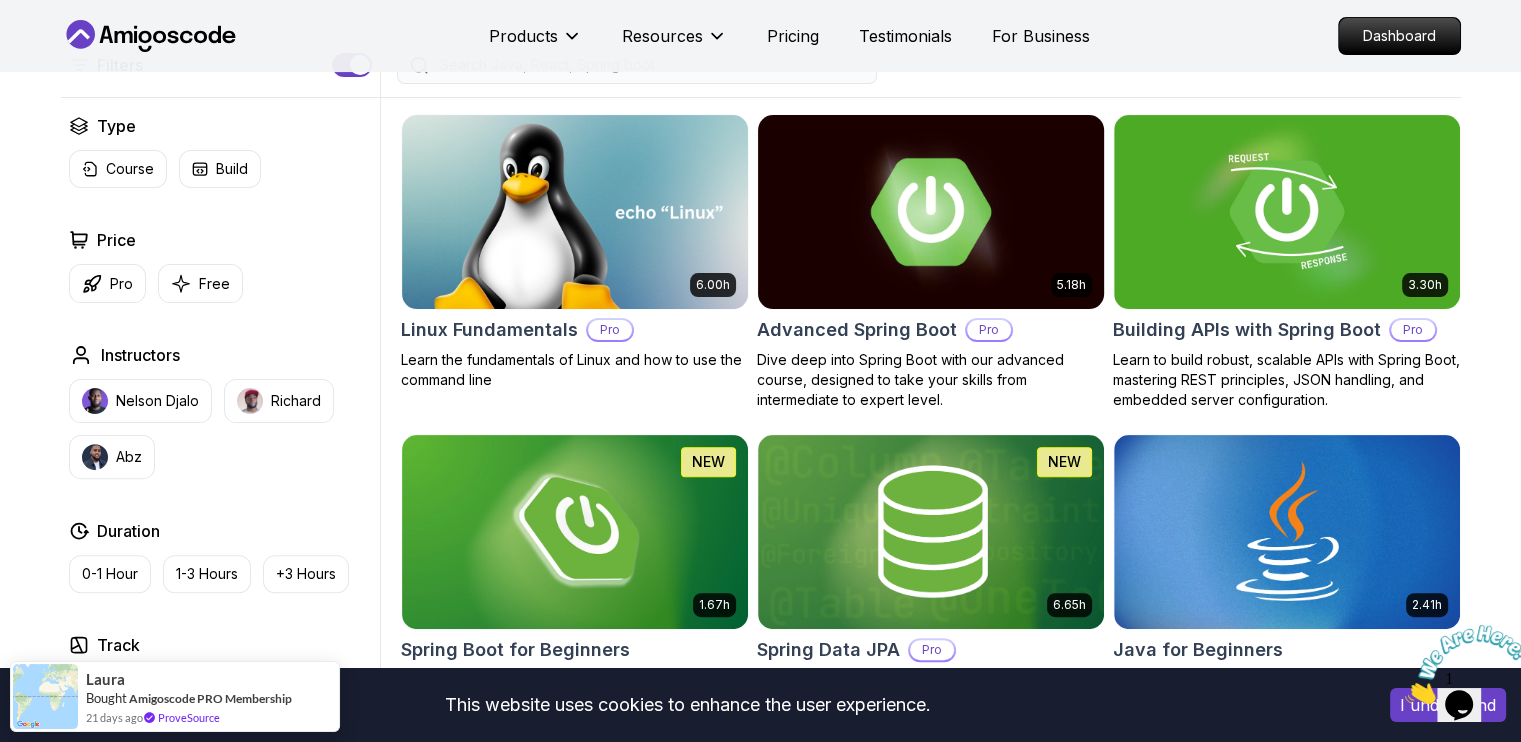 click on "This website uses cookies to enhance the user experience. I understand Products Resources Pricing Testimonials For Business Dashboard Products Resources Pricing Testimonials For Business Dashboard All Courses Learn Java, Spring Boot, DevOps & More with Amigoscode Premium Courses Master in-demand skills like Java, Spring Boot, DevOps, React, and more through hands-on, expert-led courses. Advance your software development career with real-world projects and practical learning. Filters Filters Type Course Build Price Pro Free Instructors Nelson Djalo Richard Abz Duration 0-1 Hour 1-3 Hours +3 Hours Track Front End Back End Dev Ops Full Stack Level Junior Mid-level Senior 6.00h Linux Fundamentals Pro Learn the fundamentals of Linux and how to use the command line 5.18h Advanced Spring Boot Pro Dive deep into Spring Boot with our advanced course, designed to take your skills from intermediate to expert level. 3.30h Building APIs with Spring Boot Pro 1.67h NEW Spring Boot for Beginners 6.65h NEW Spring Data JPA Pro" at bounding box center (760, 4461) 